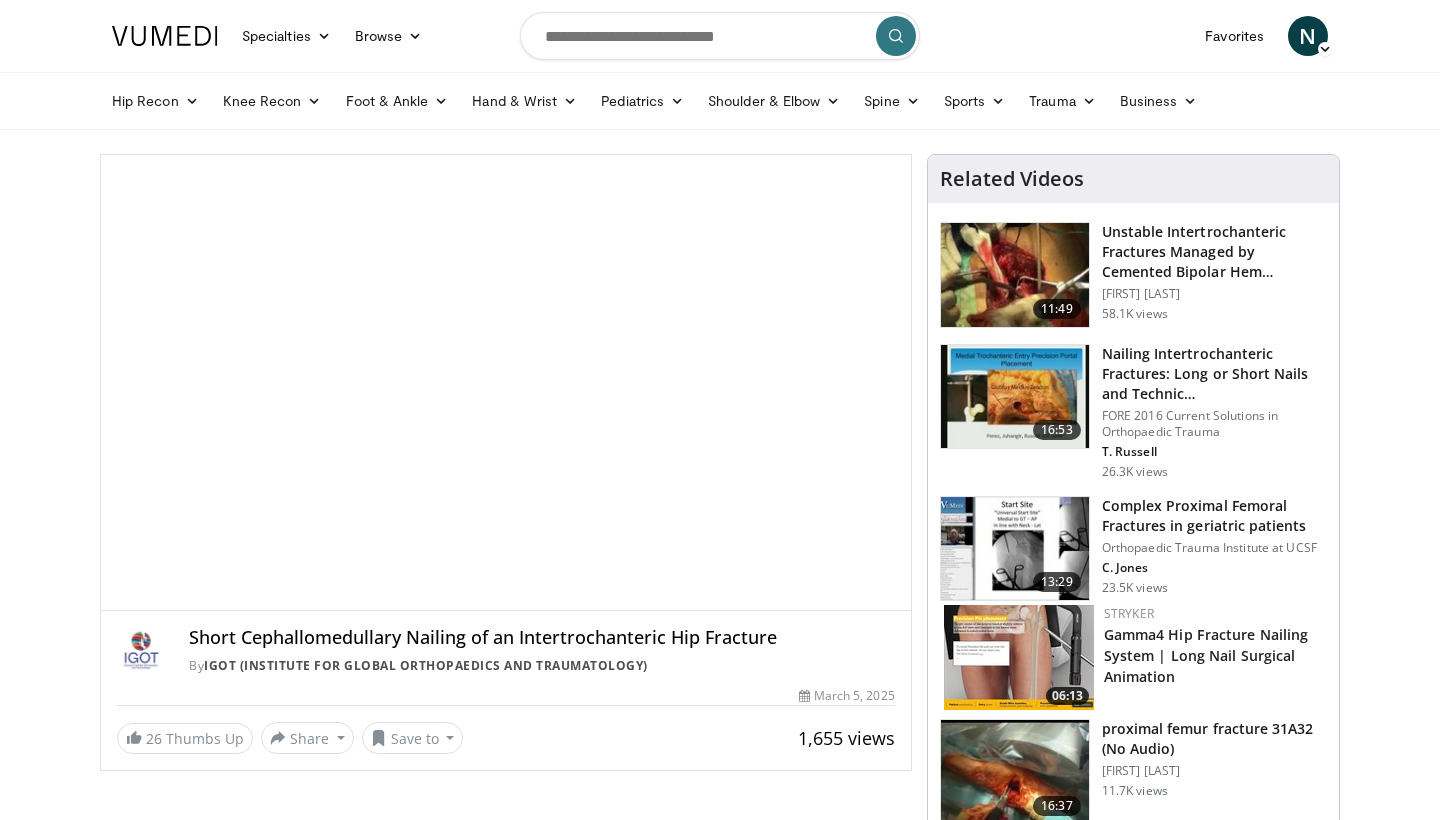 scroll, scrollTop: 0, scrollLeft: 0, axis: both 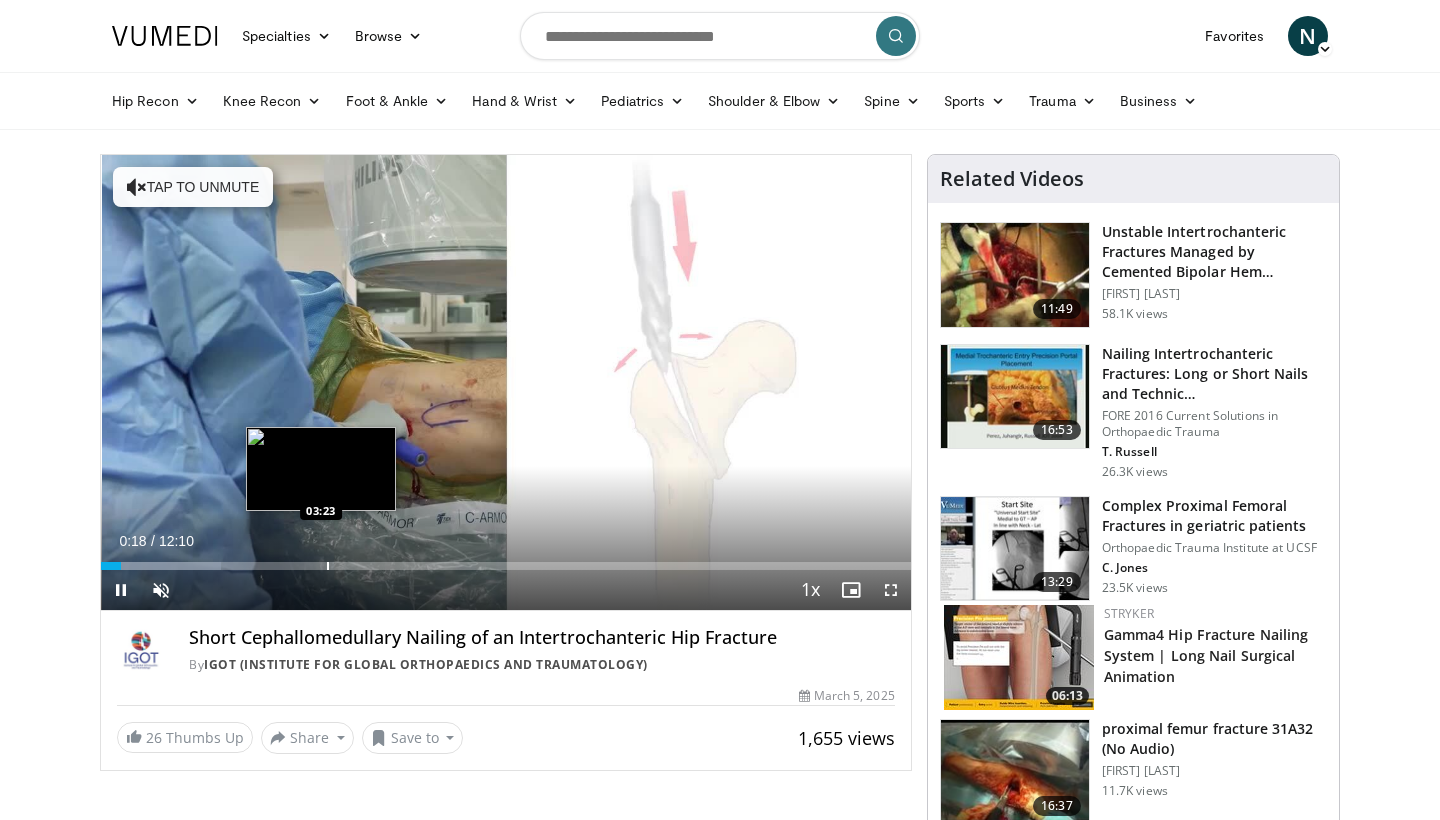 click at bounding box center (328, 566) 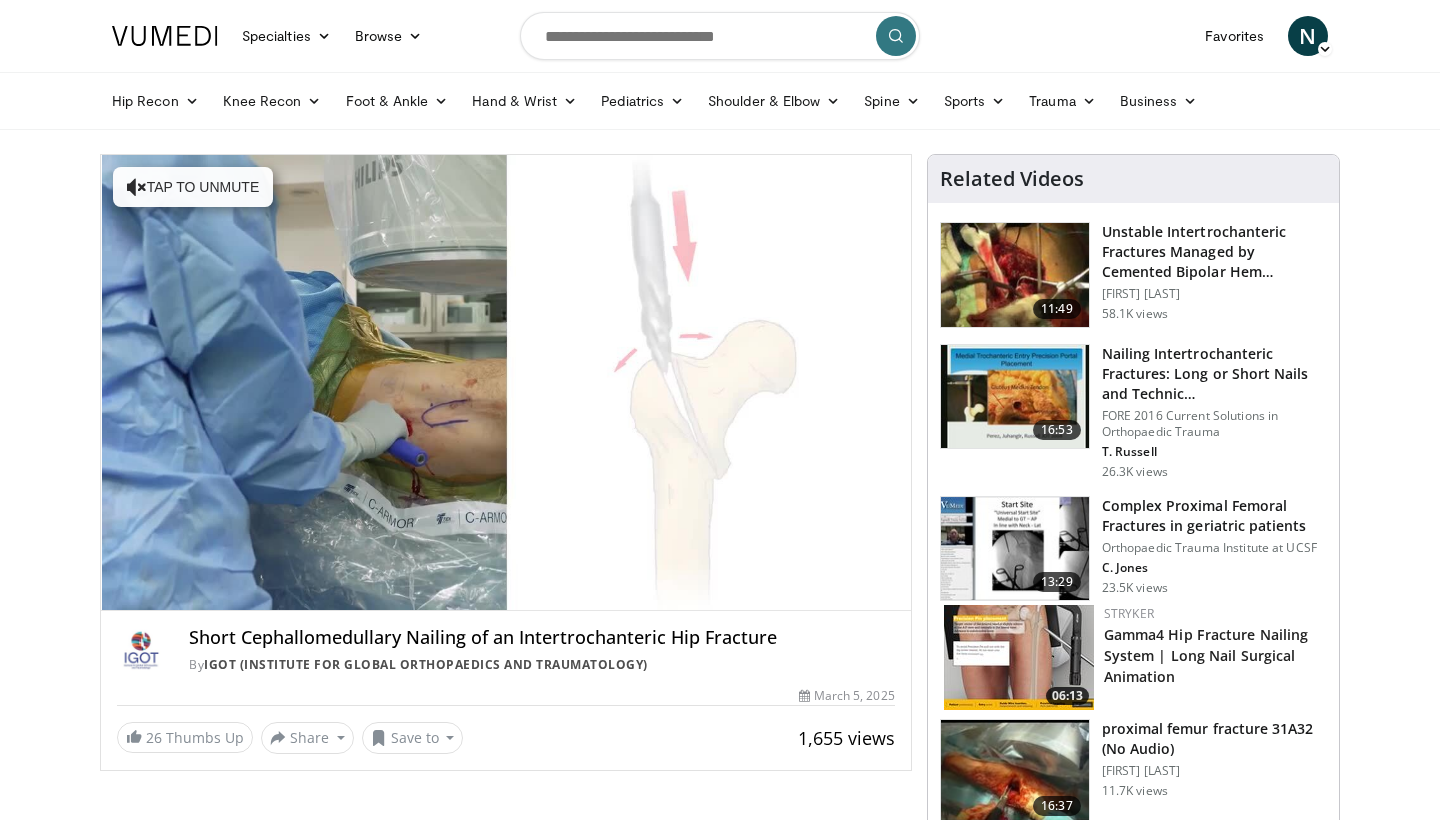 click on "10 seconds
Tap to unmute" at bounding box center [506, 382] 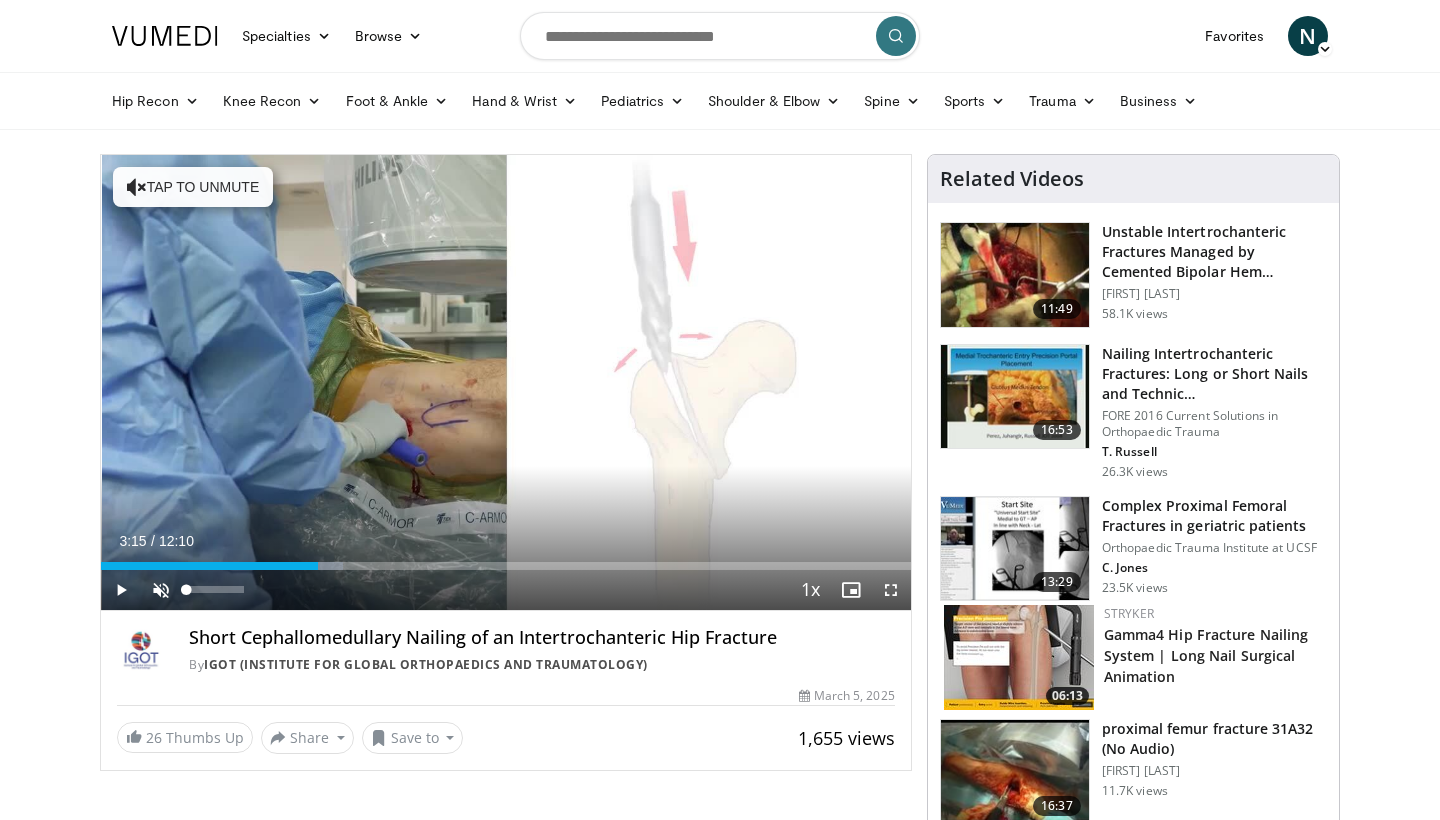 click at bounding box center [161, 590] 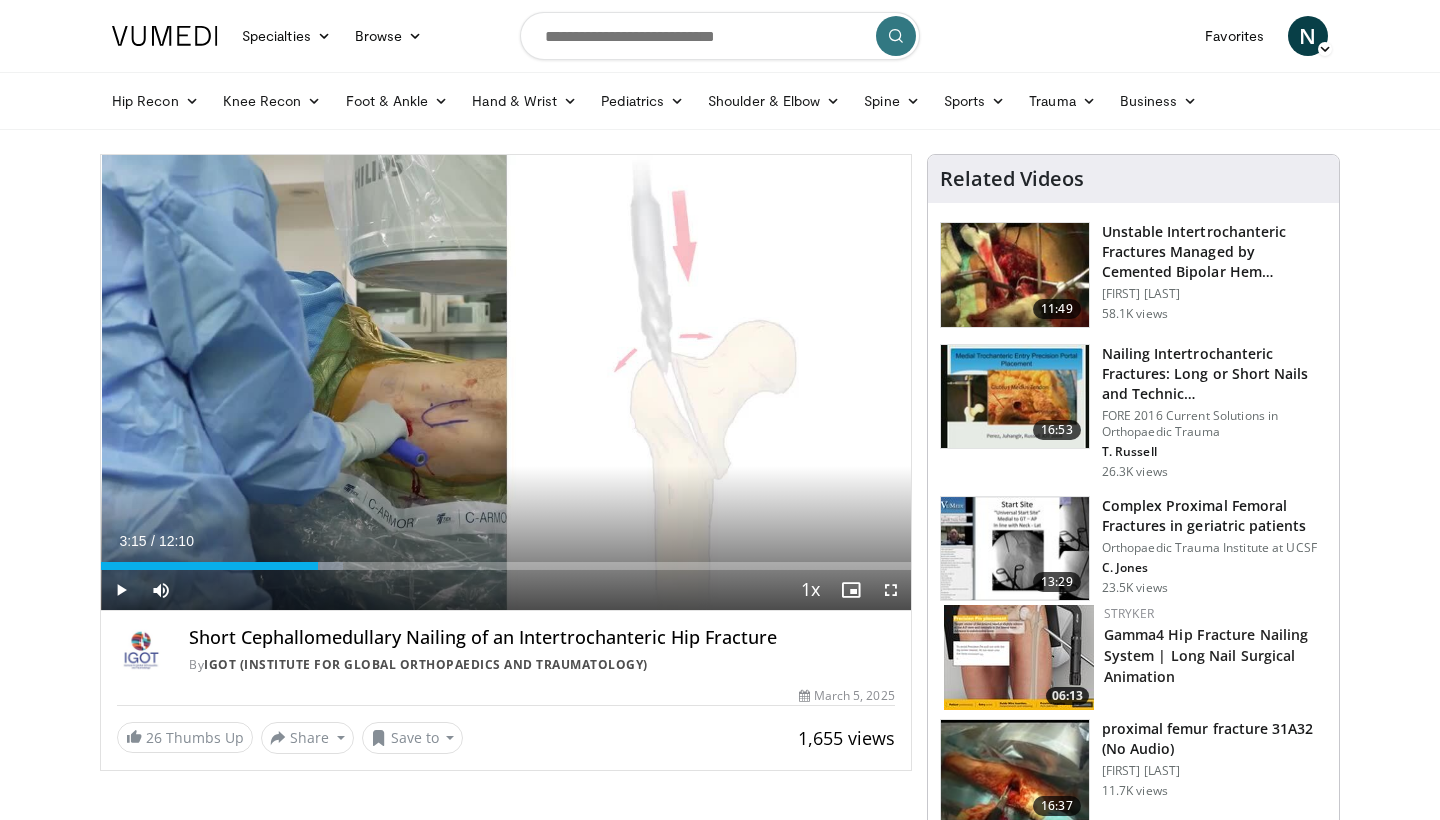 click at bounding box center (121, 590) 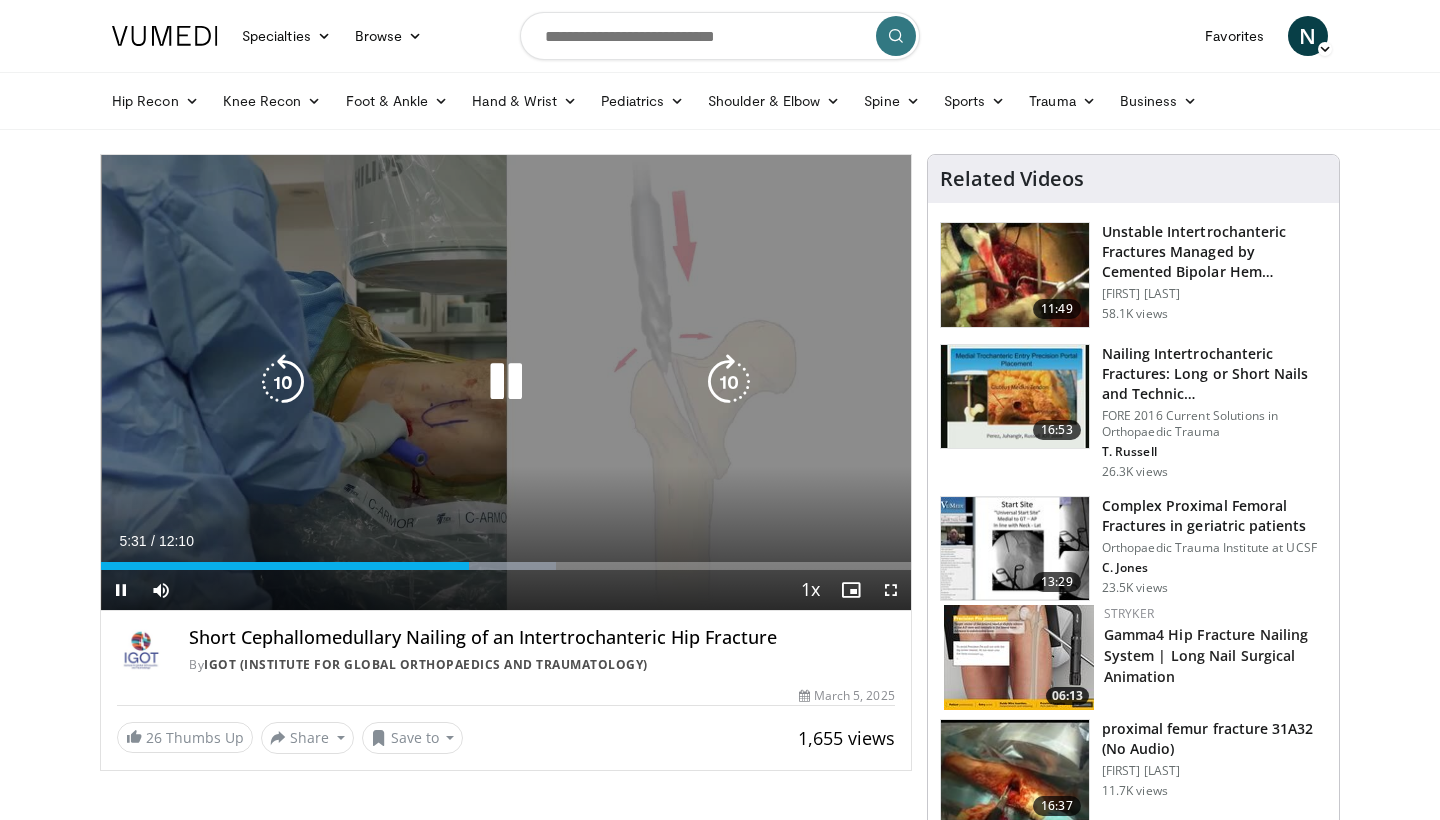 click at bounding box center [283, 382] 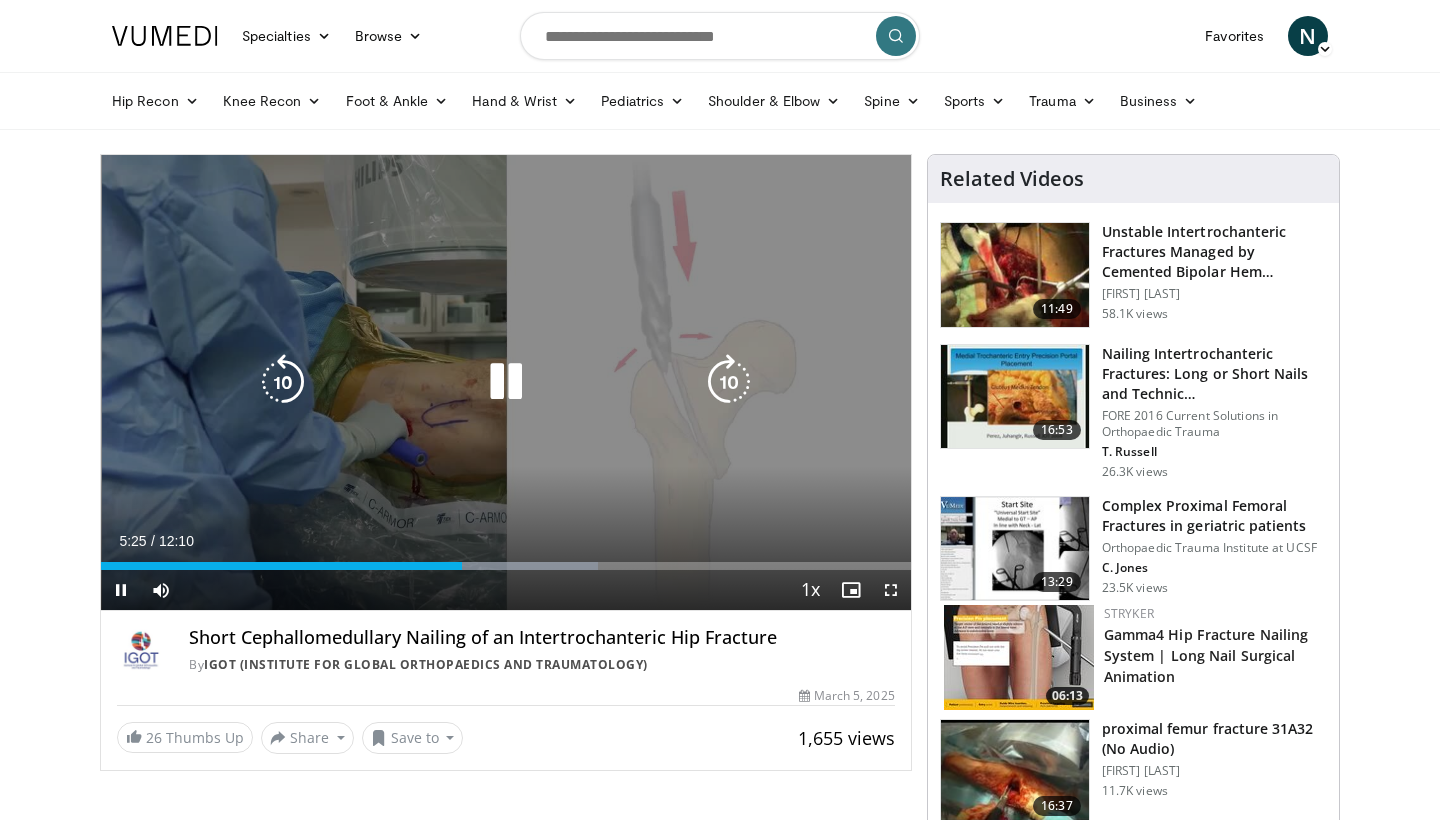 click at bounding box center [283, 382] 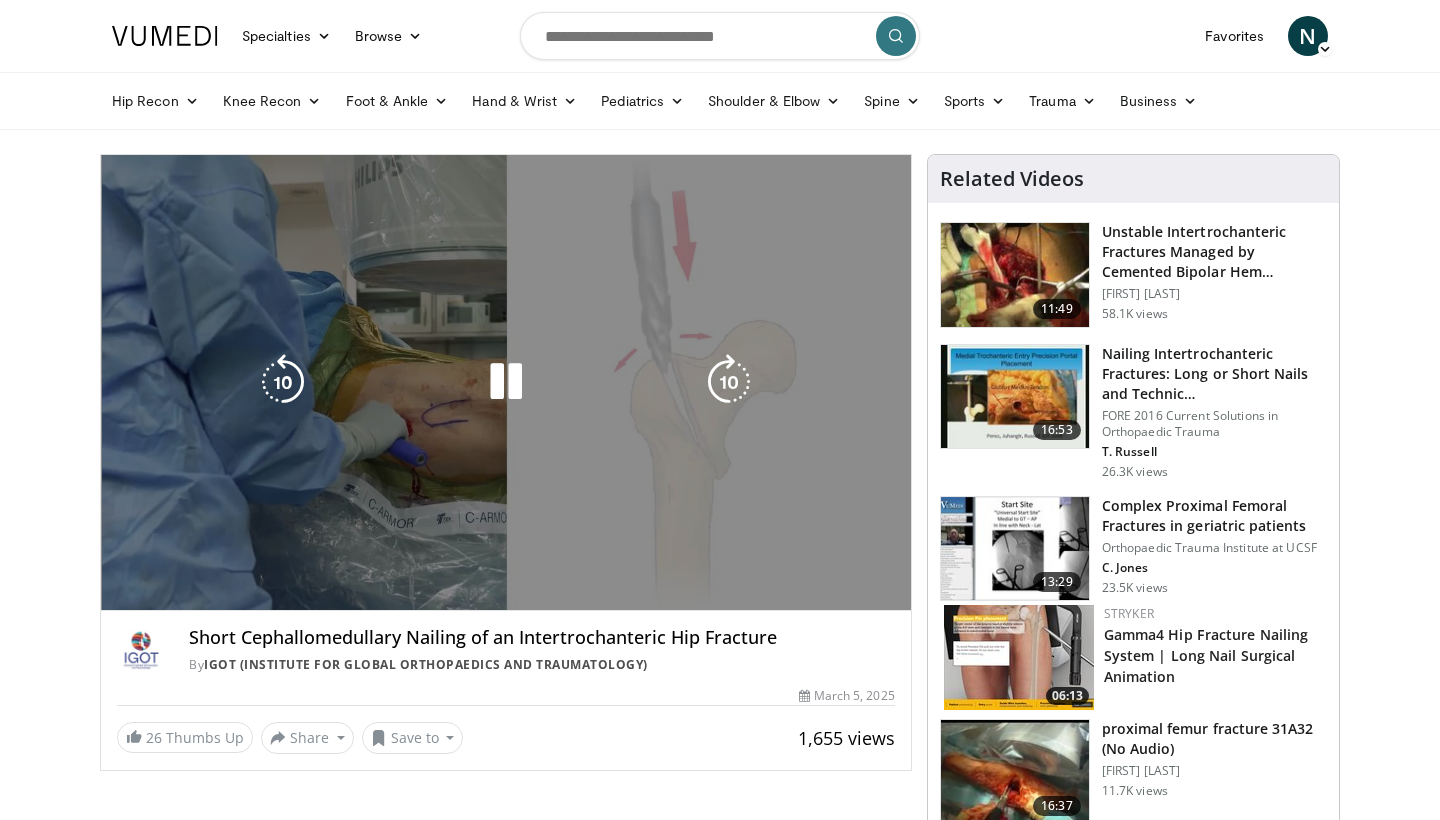 click on "Loaded :  72.60% 07:27 08:09" at bounding box center [506, 600] 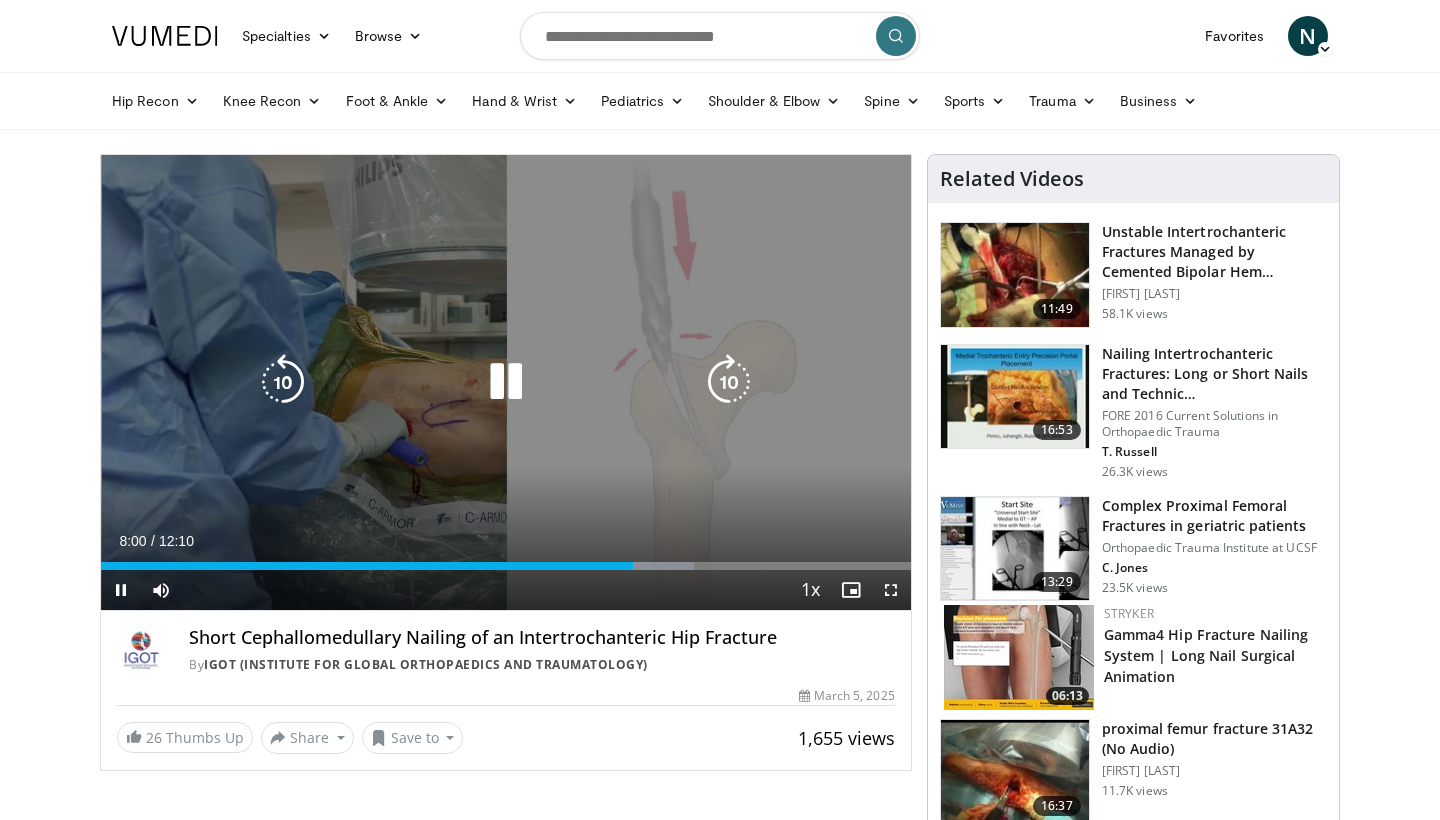 click at bounding box center [506, 382] 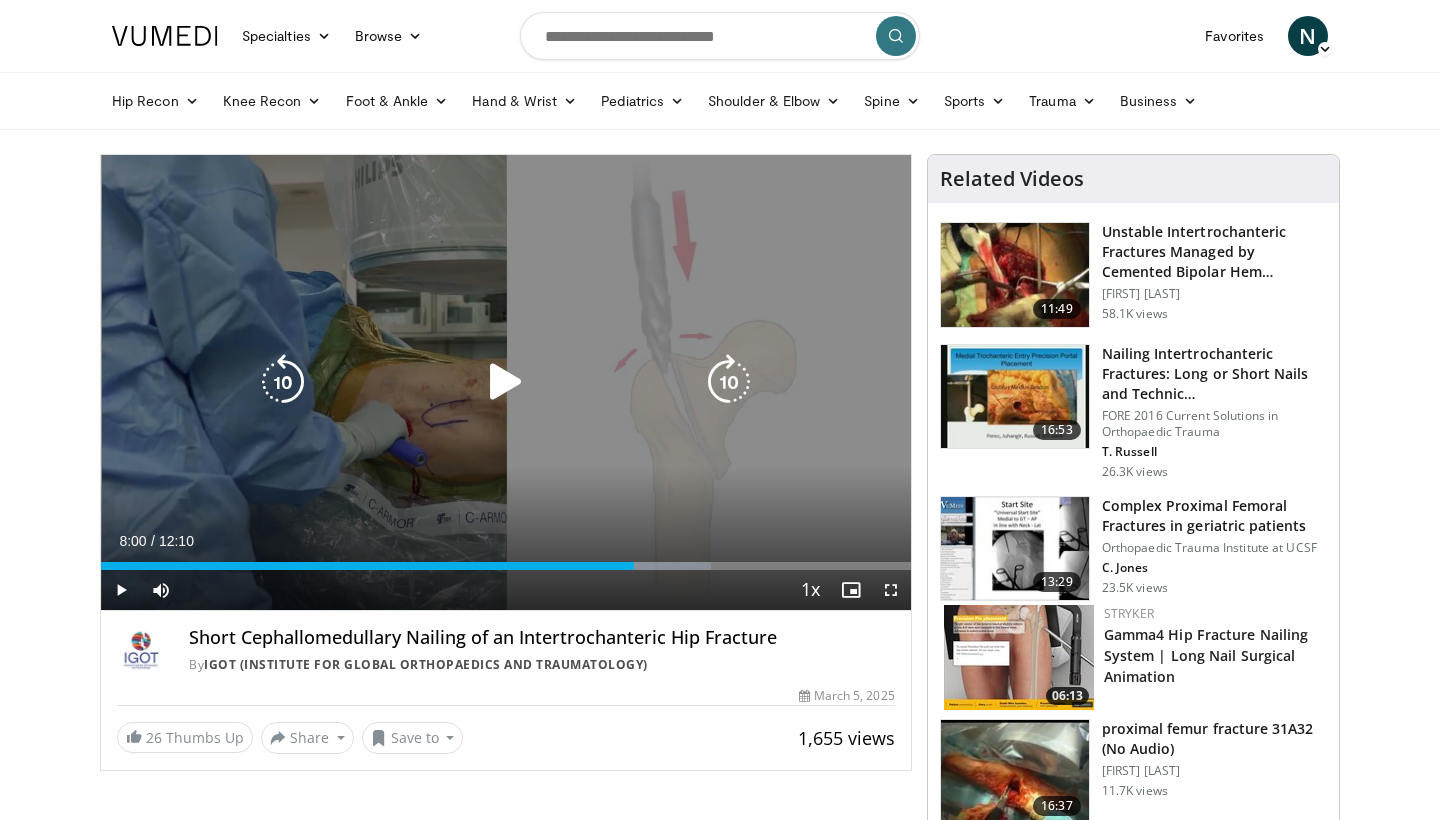 click at bounding box center (506, 382) 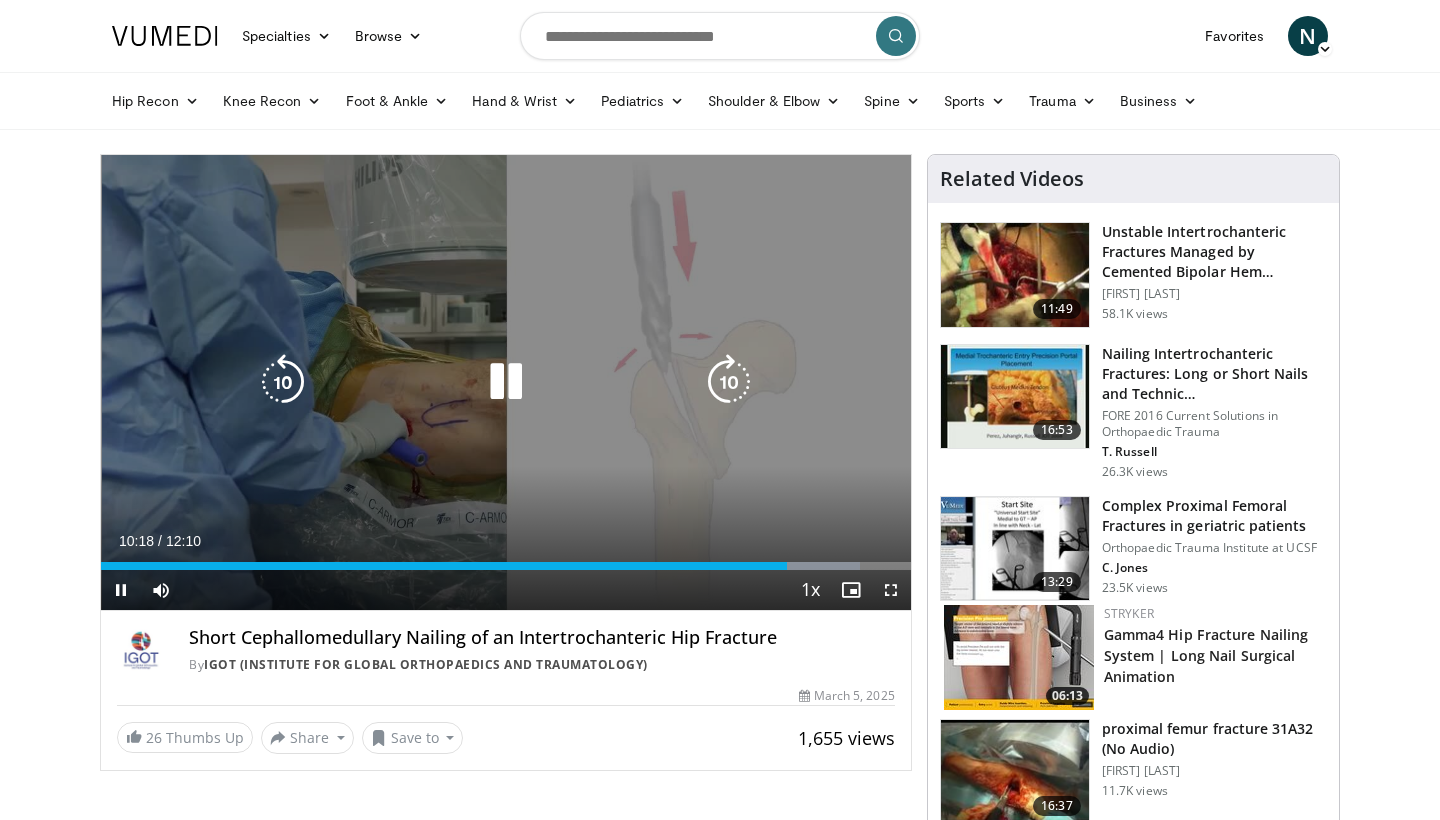 click at bounding box center (506, 382) 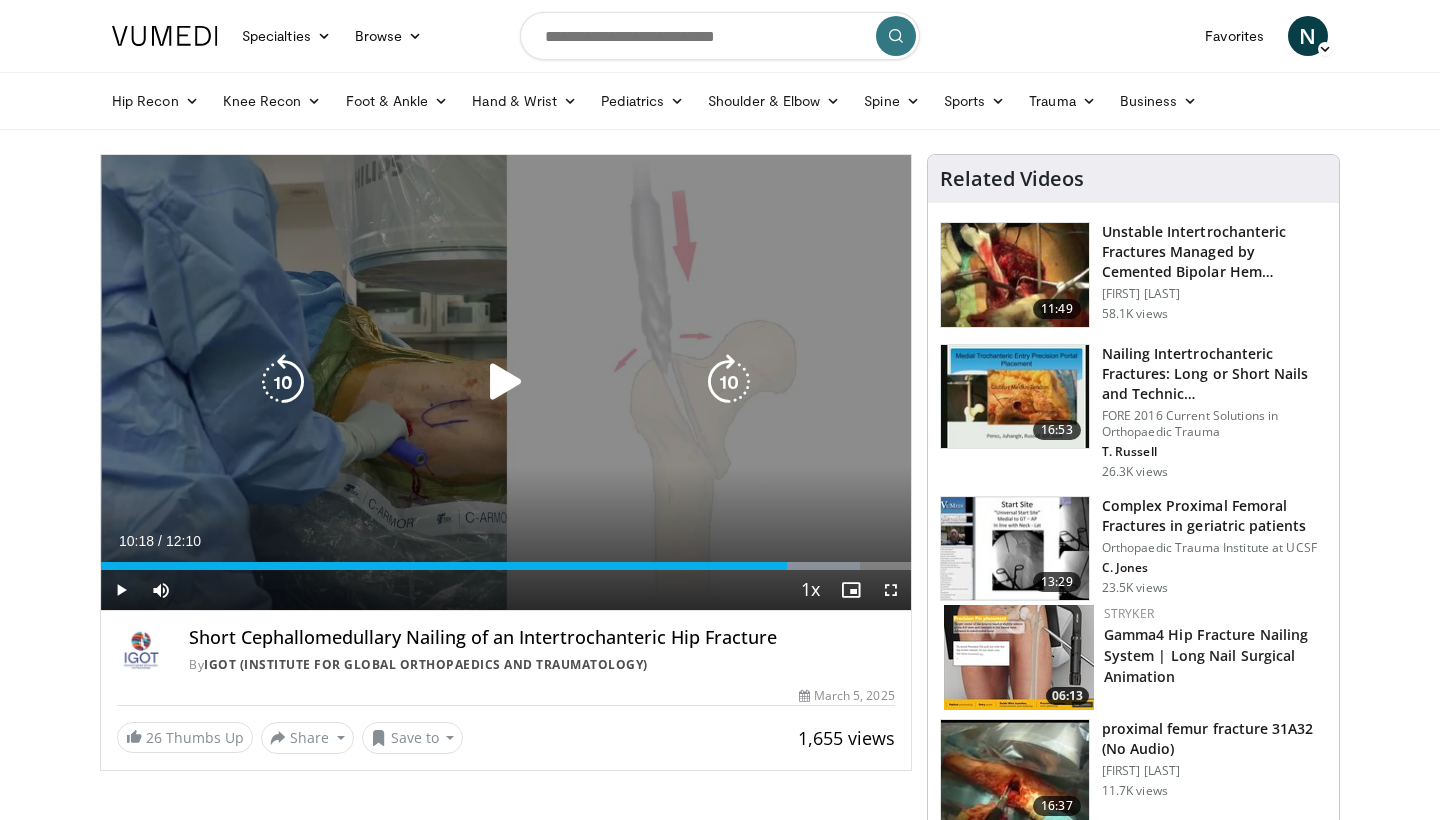 click at bounding box center [506, 382] 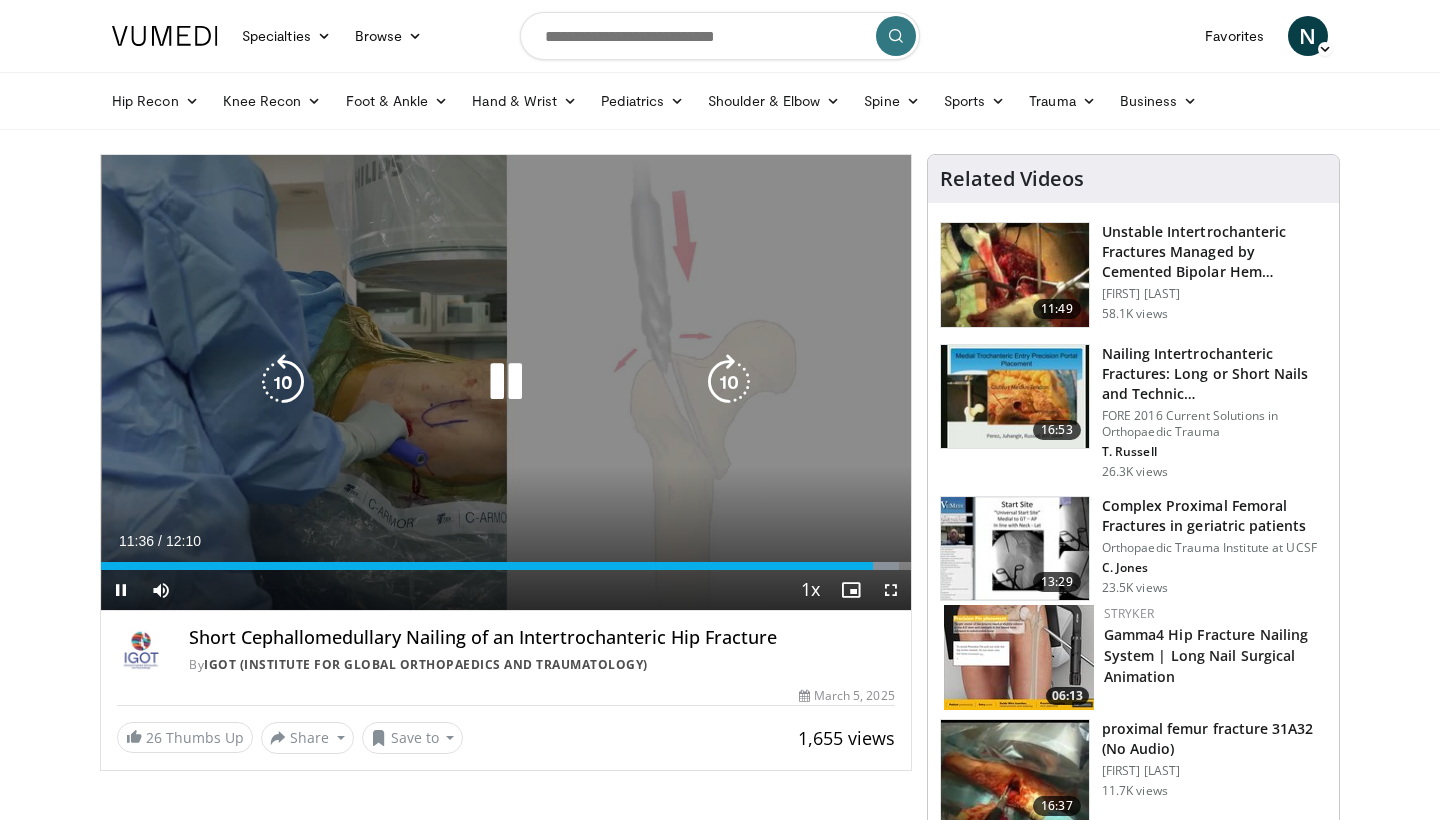 click at bounding box center [506, 382] 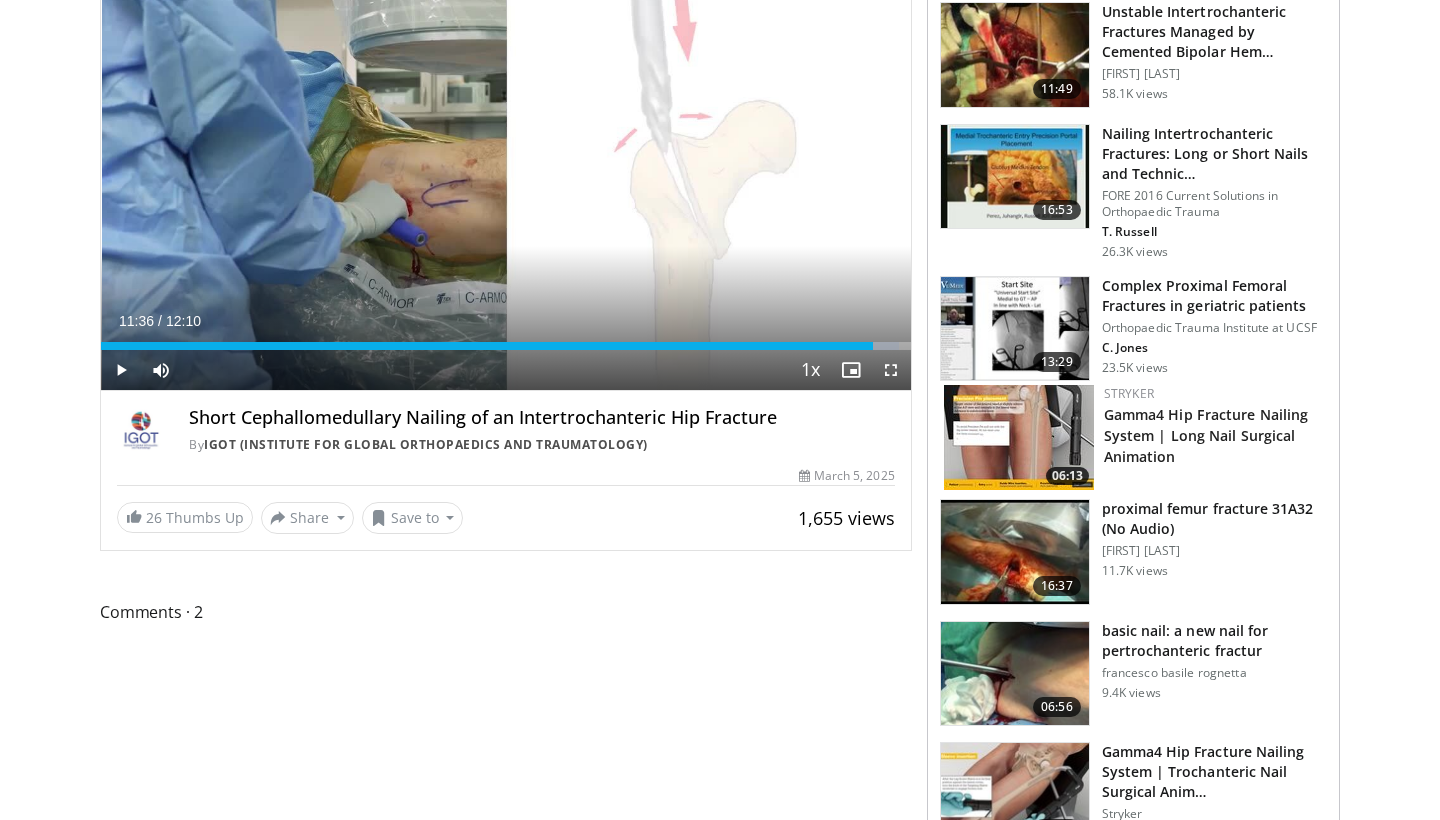 scroll, scrollTop: 220, scrollLeft: 0, axis: vertical 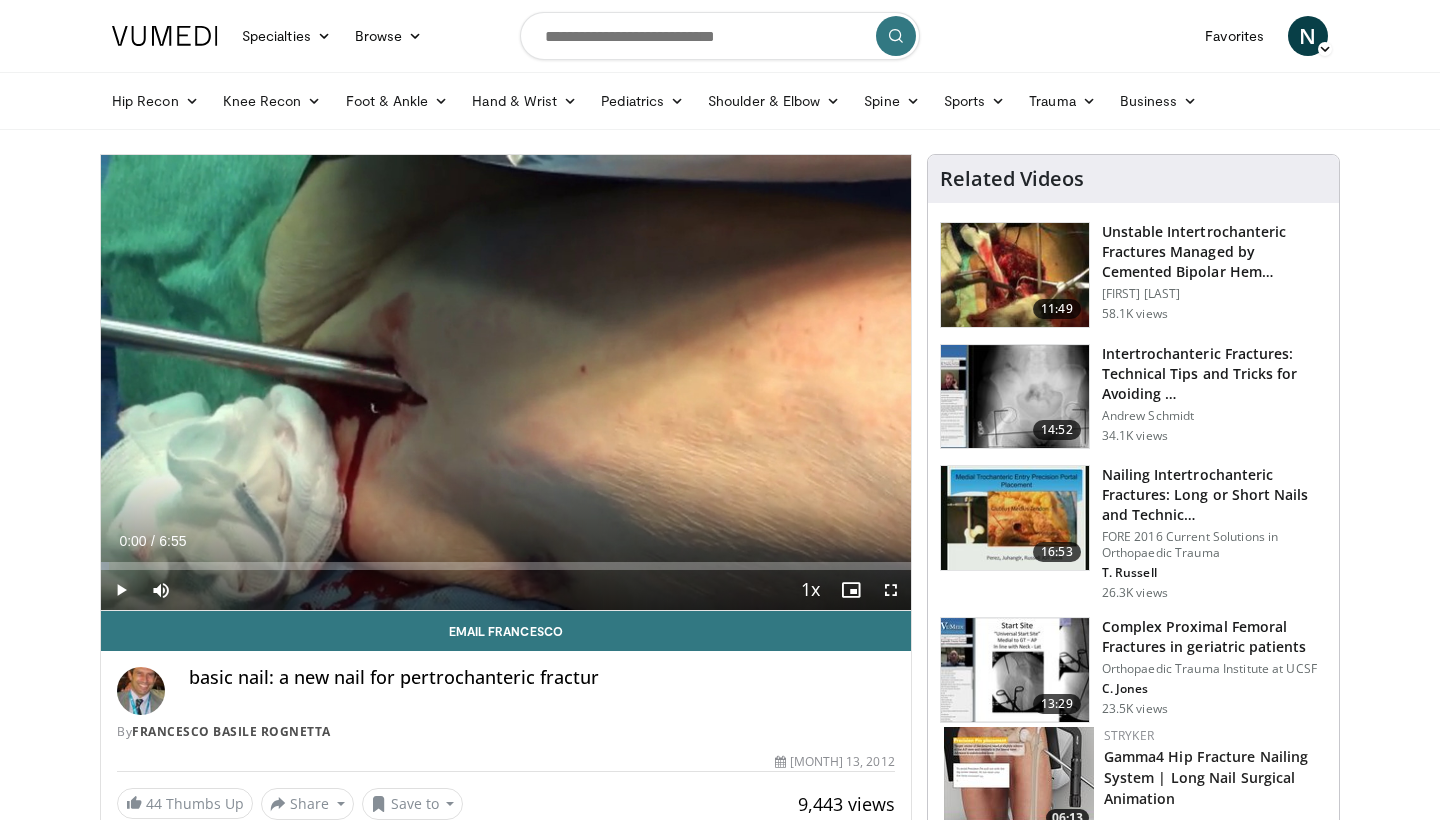 click at bounding box center [121, 590] 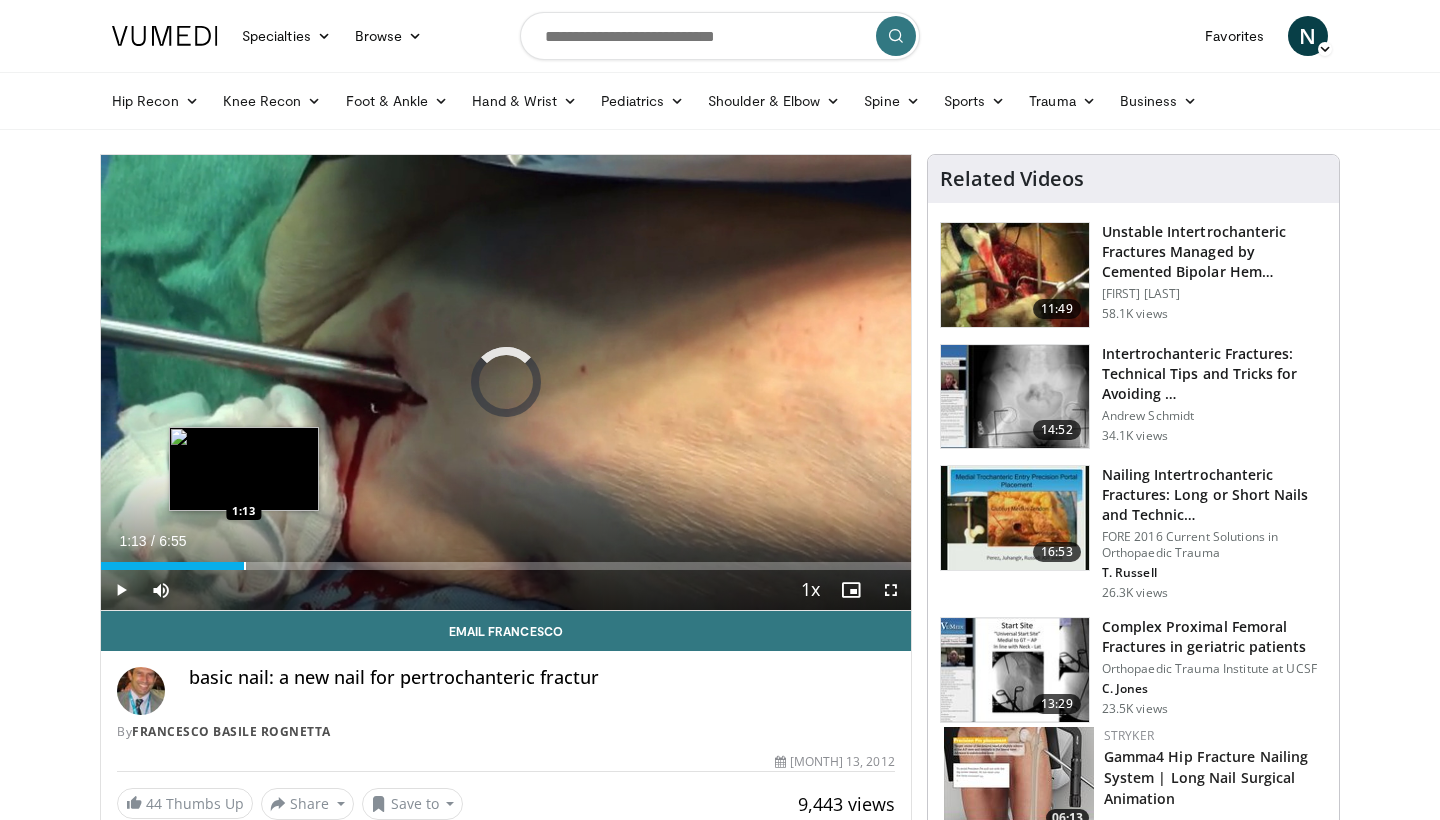 click on "Loaded :  3.36% 0:00 1:13" at bounding box center (506, 560) 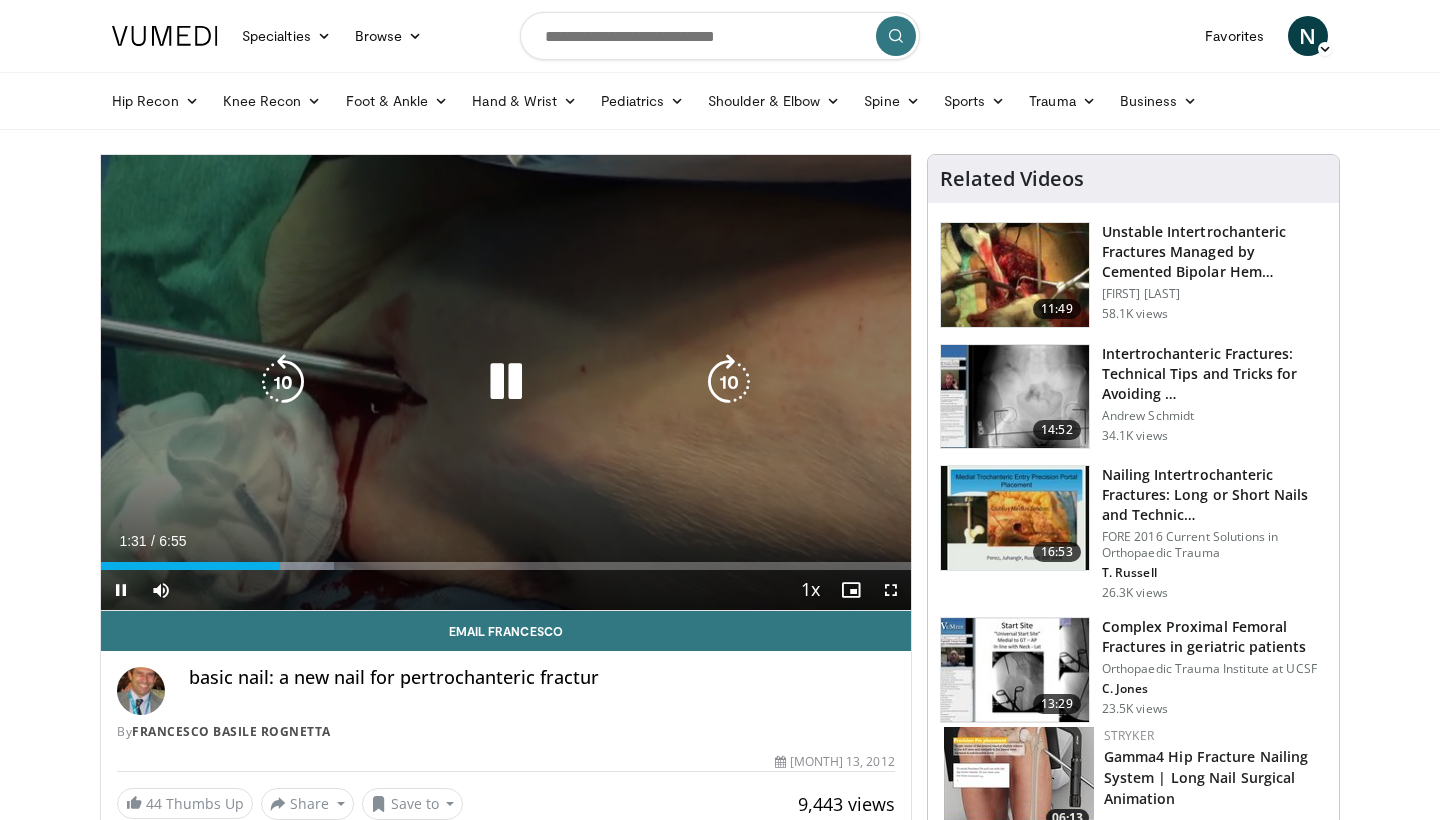 click at bounding box center [729, 382] 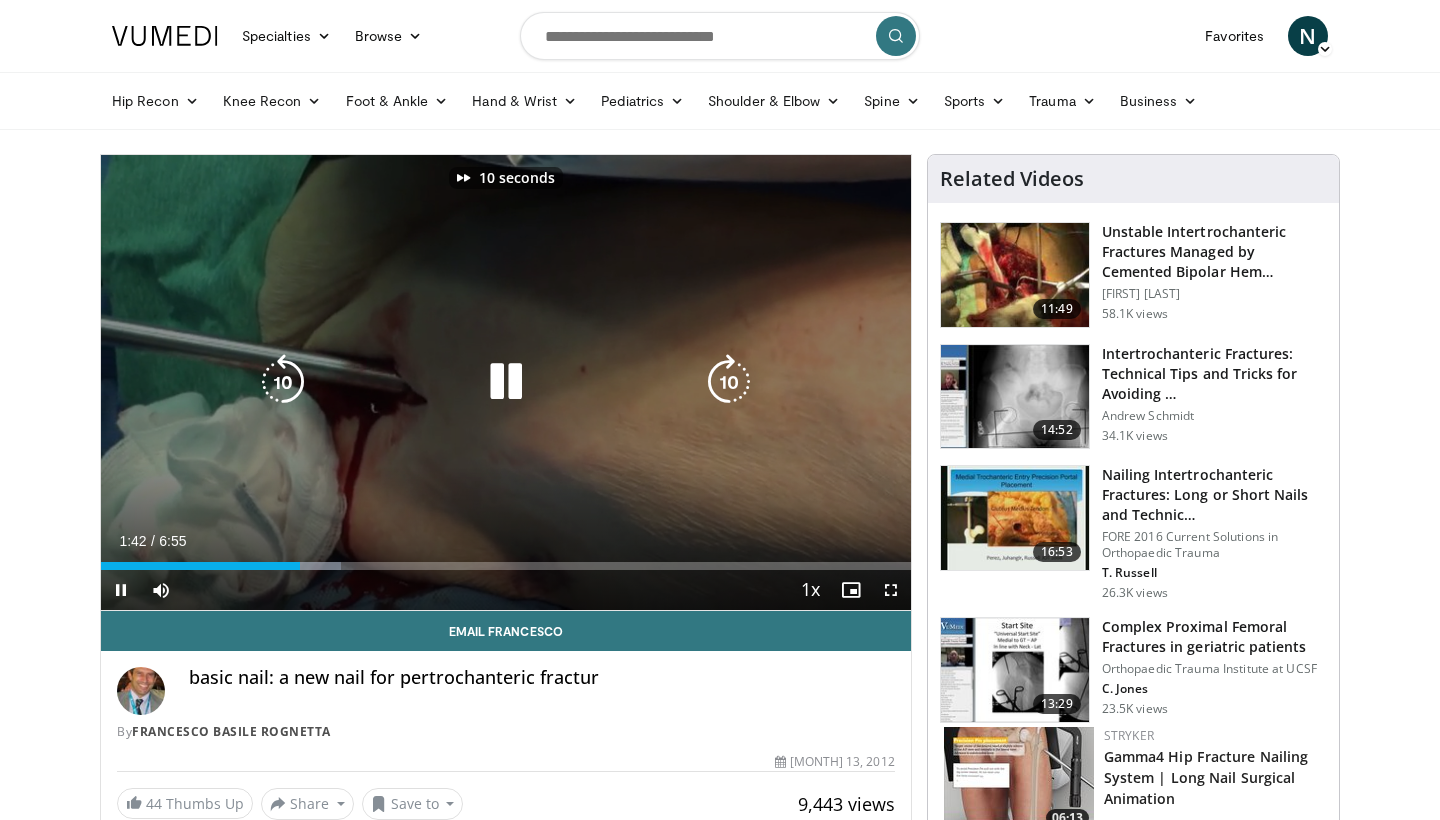 click at bounding box center (729, 382) 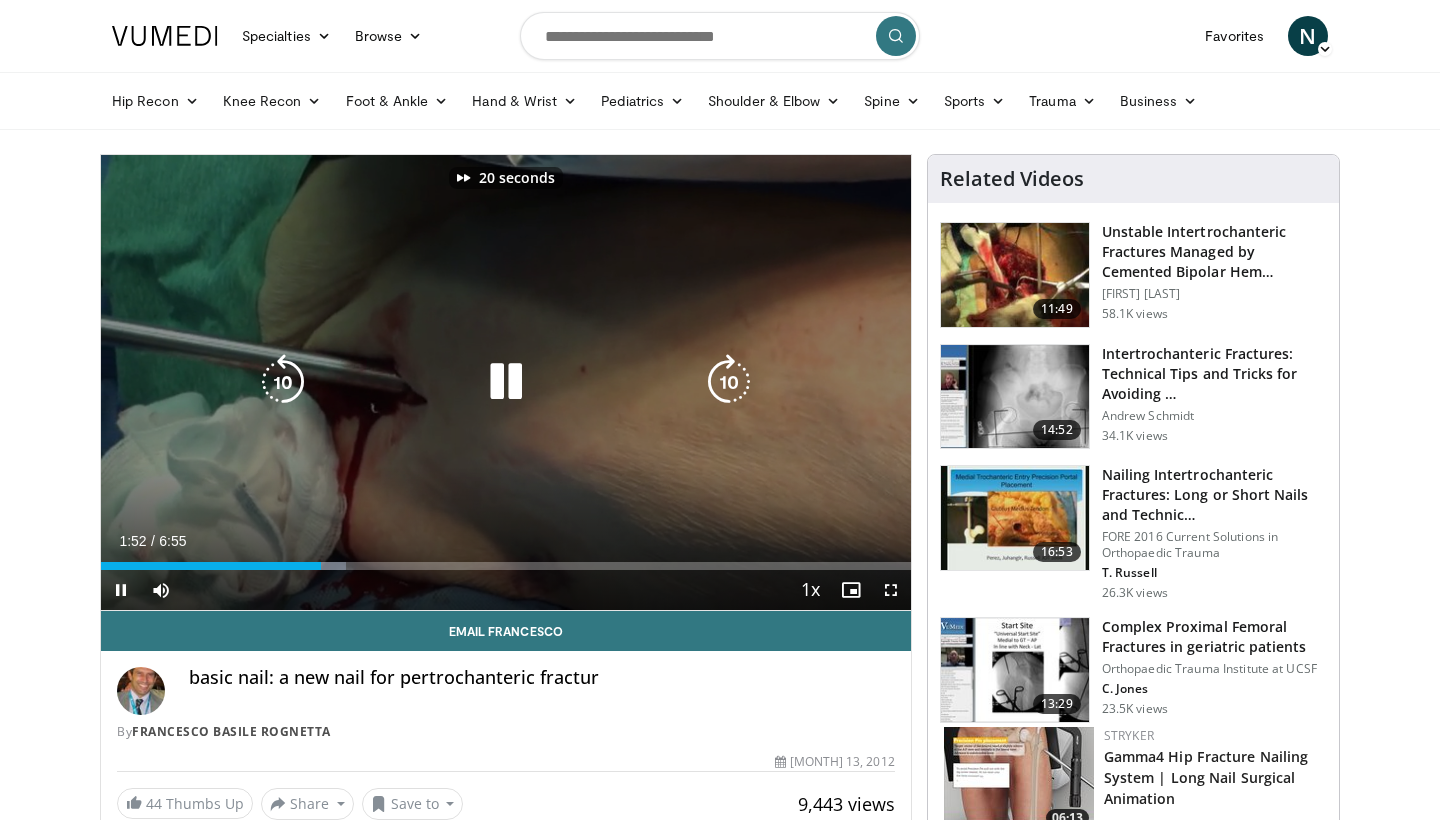 click at bounding box center (729, 382) 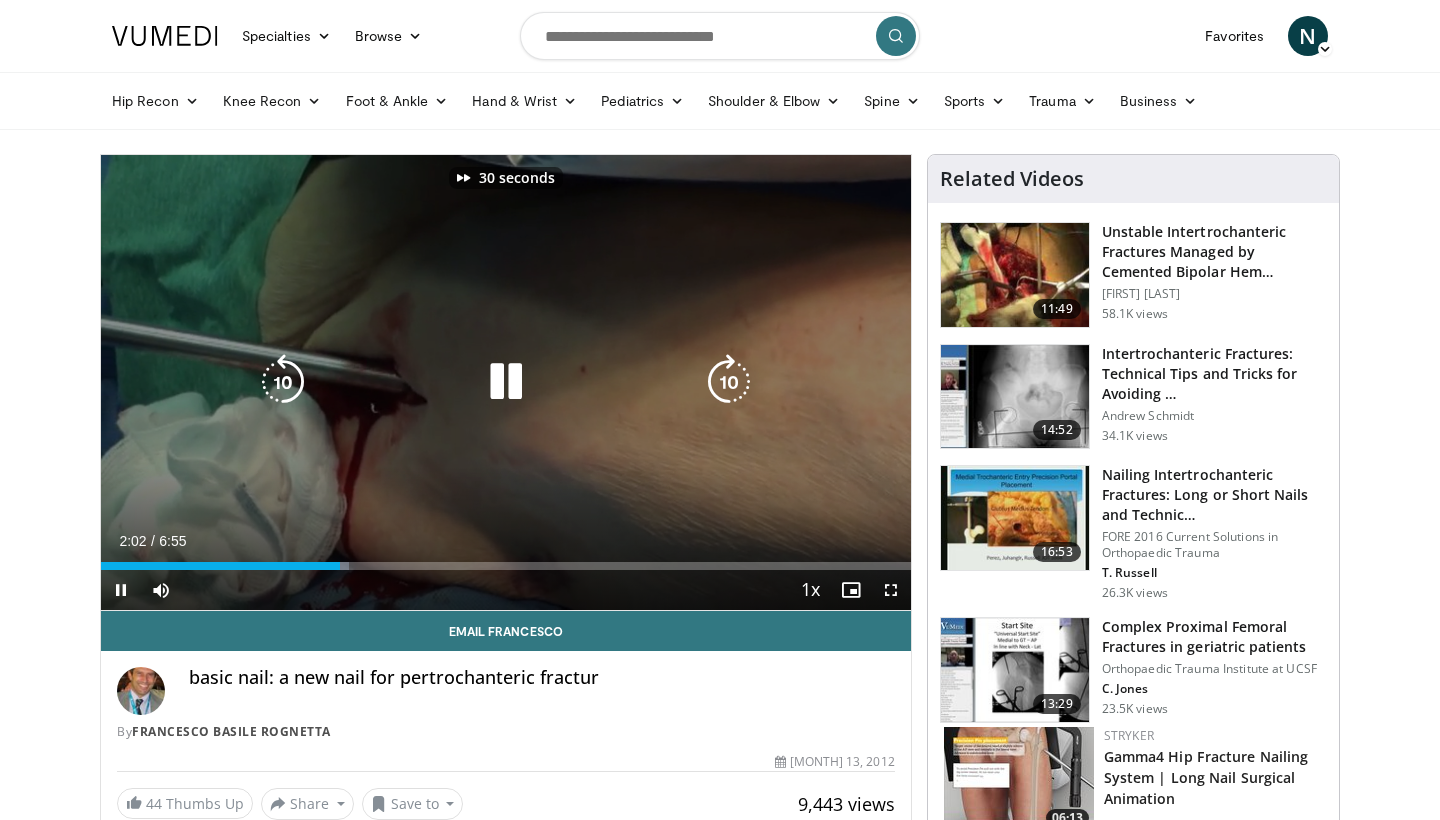 click at bounding box center (729, 382) 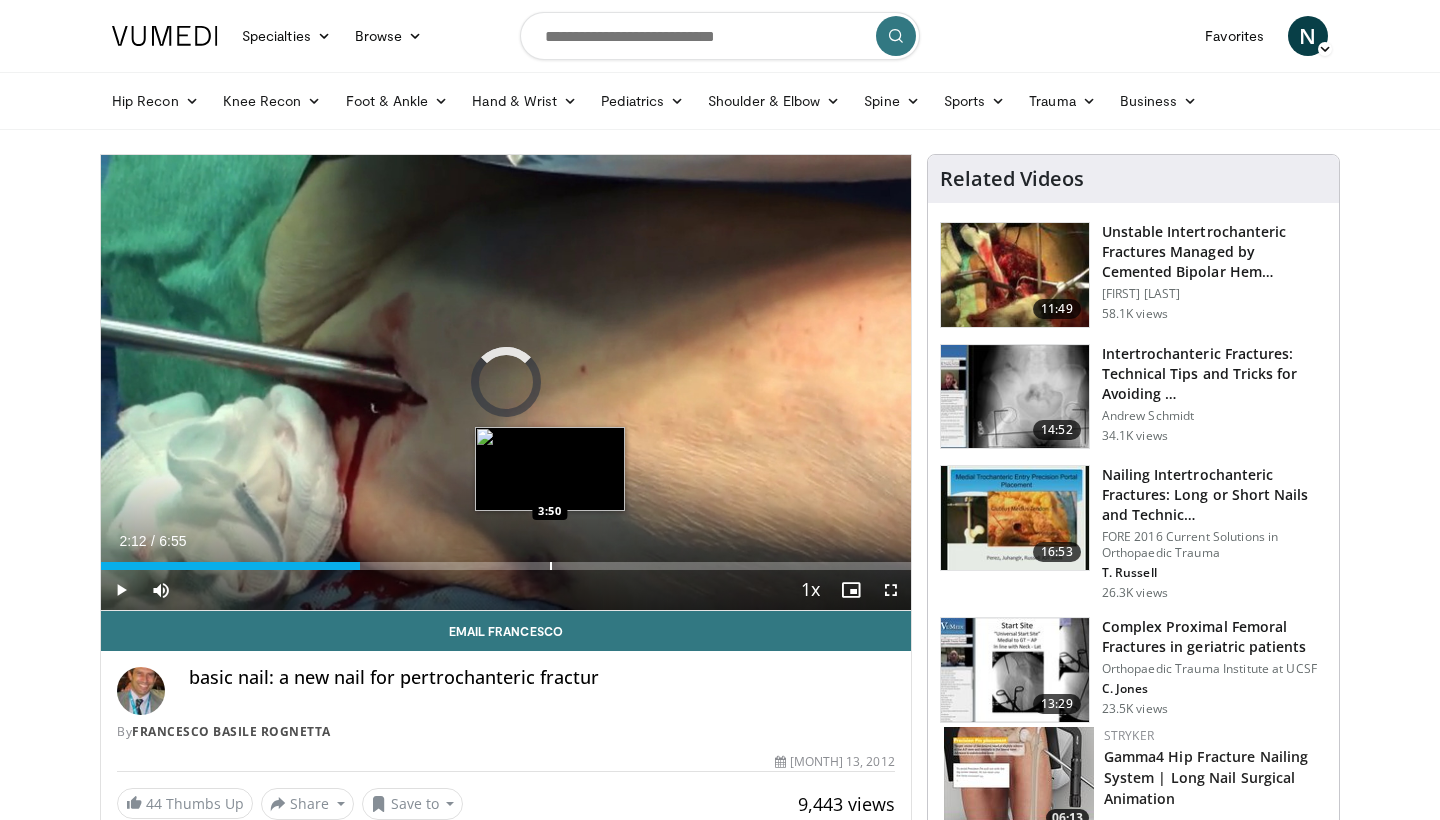 click at bounding box center (551, 566) 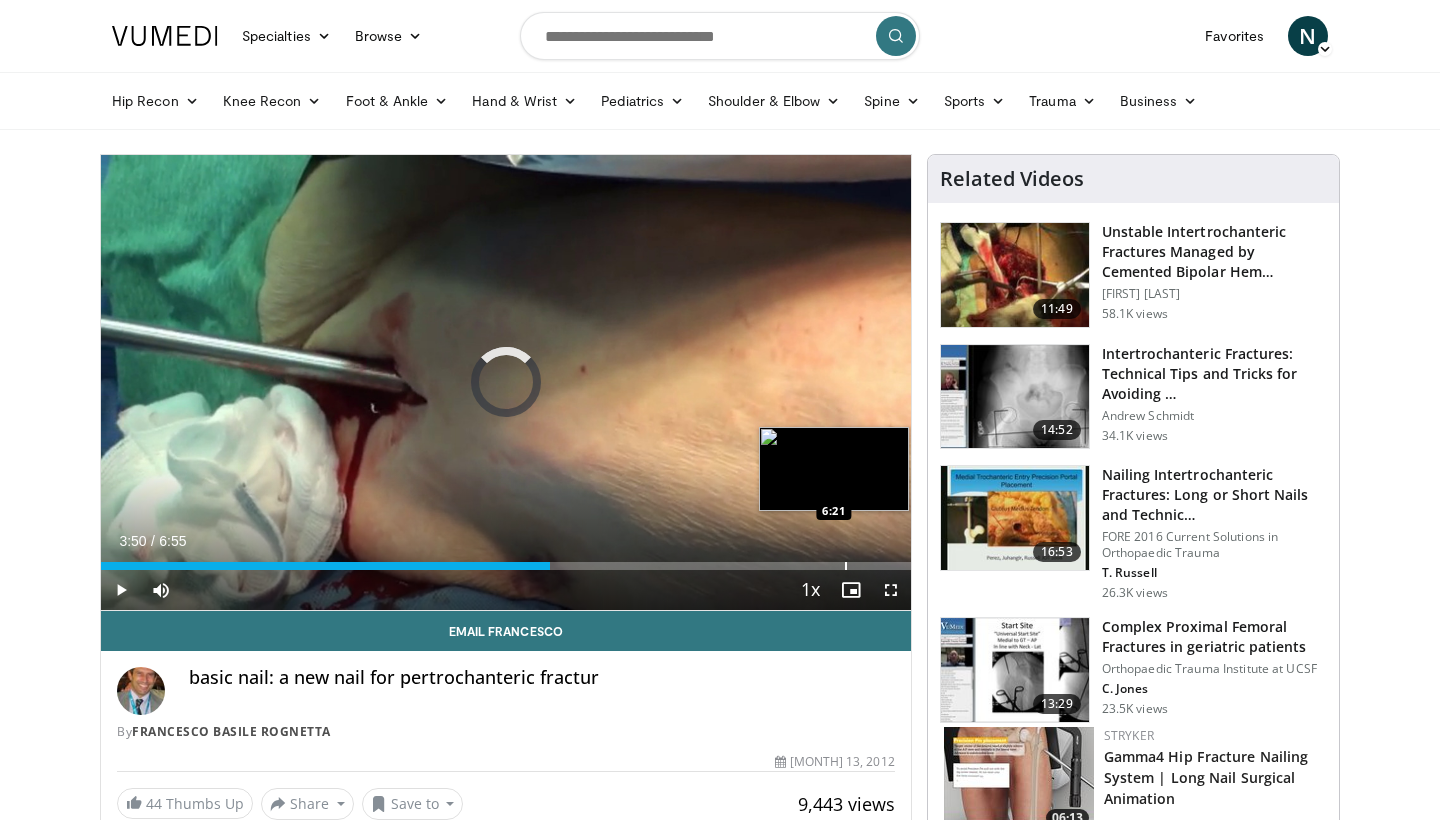 click at bounding box center (846, 566) 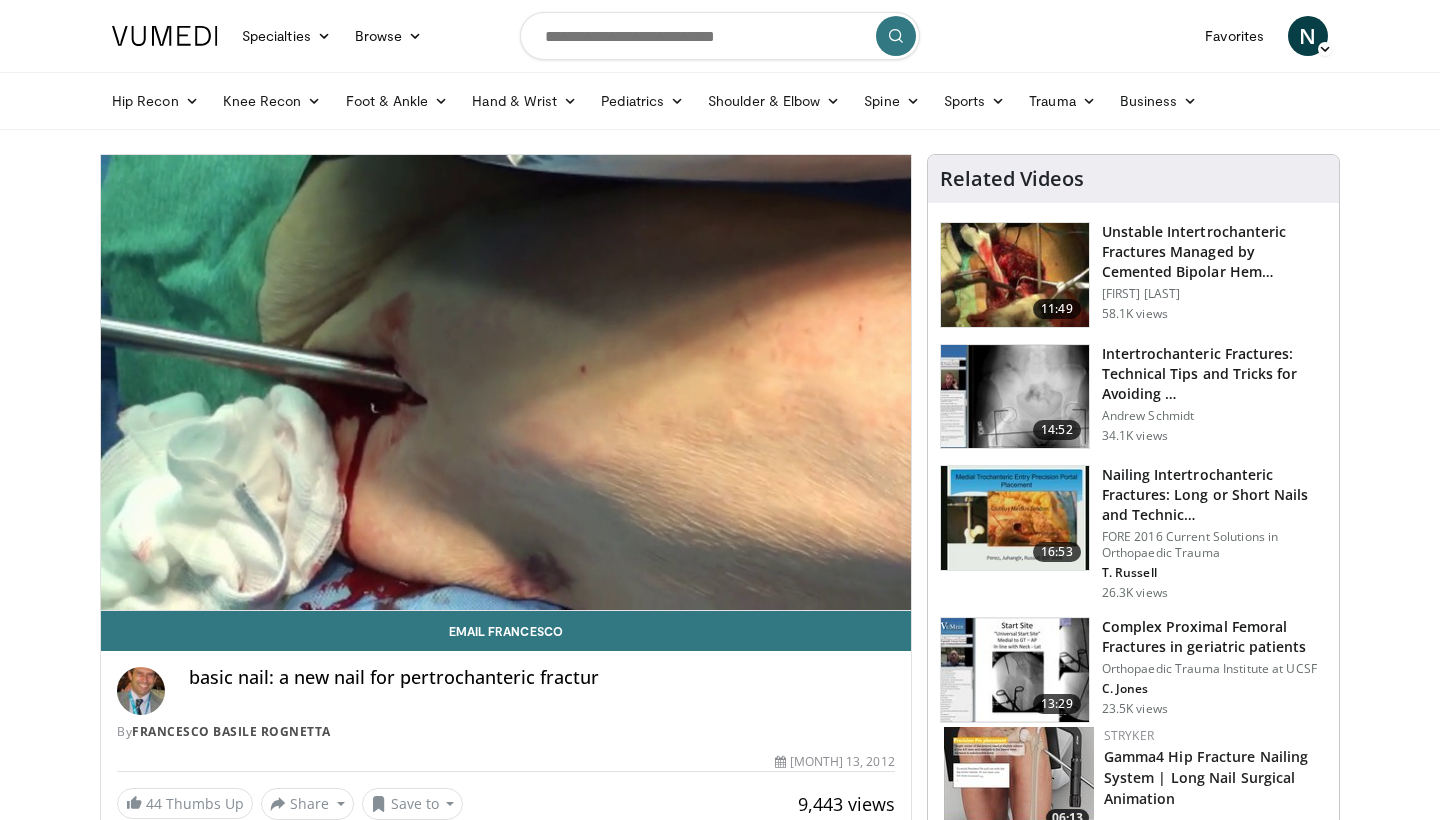 click at bounding box center (165, 36) 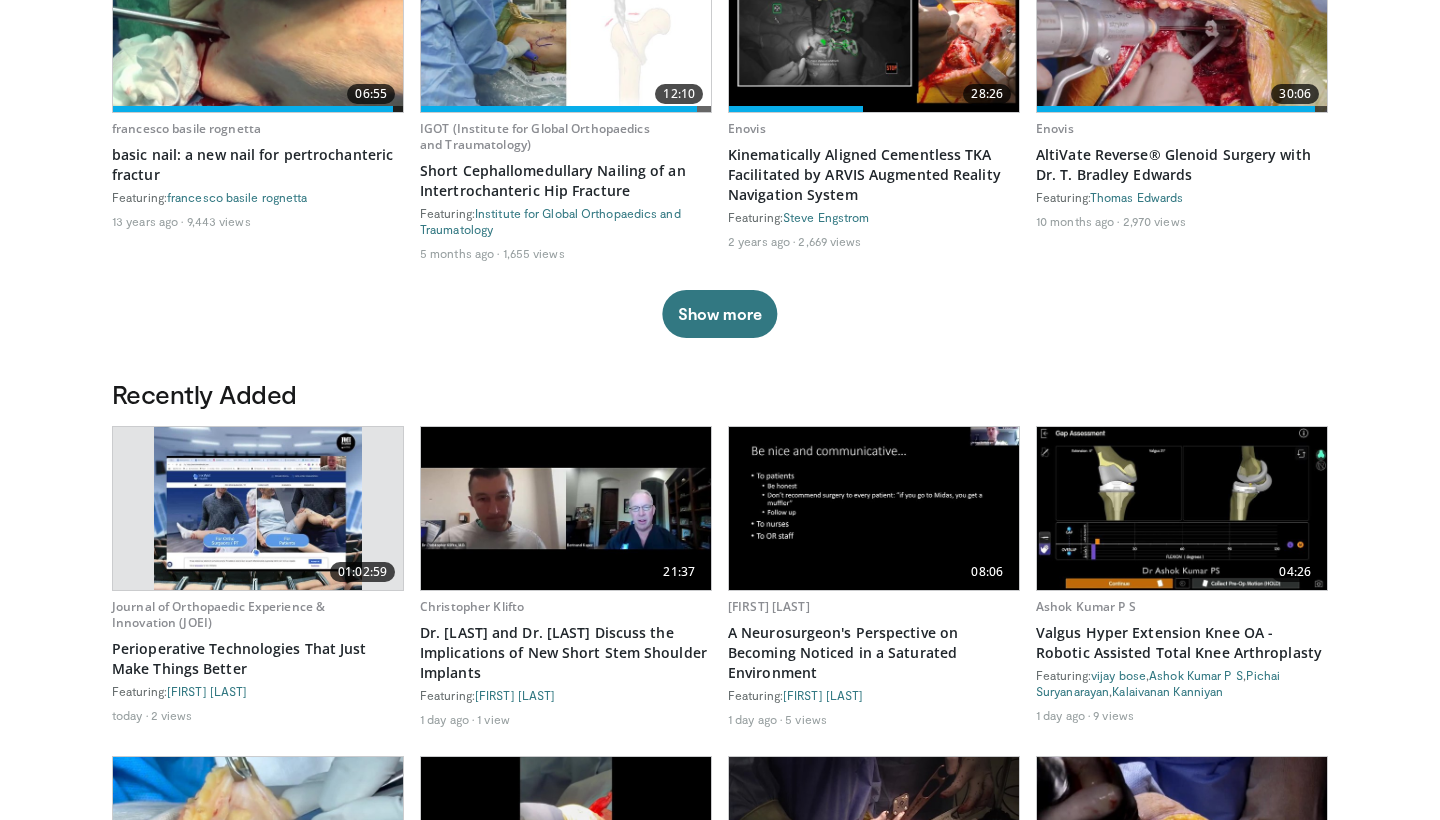 scroll, scrollTop: 1215, scrollLeft: 0, axis: vertical 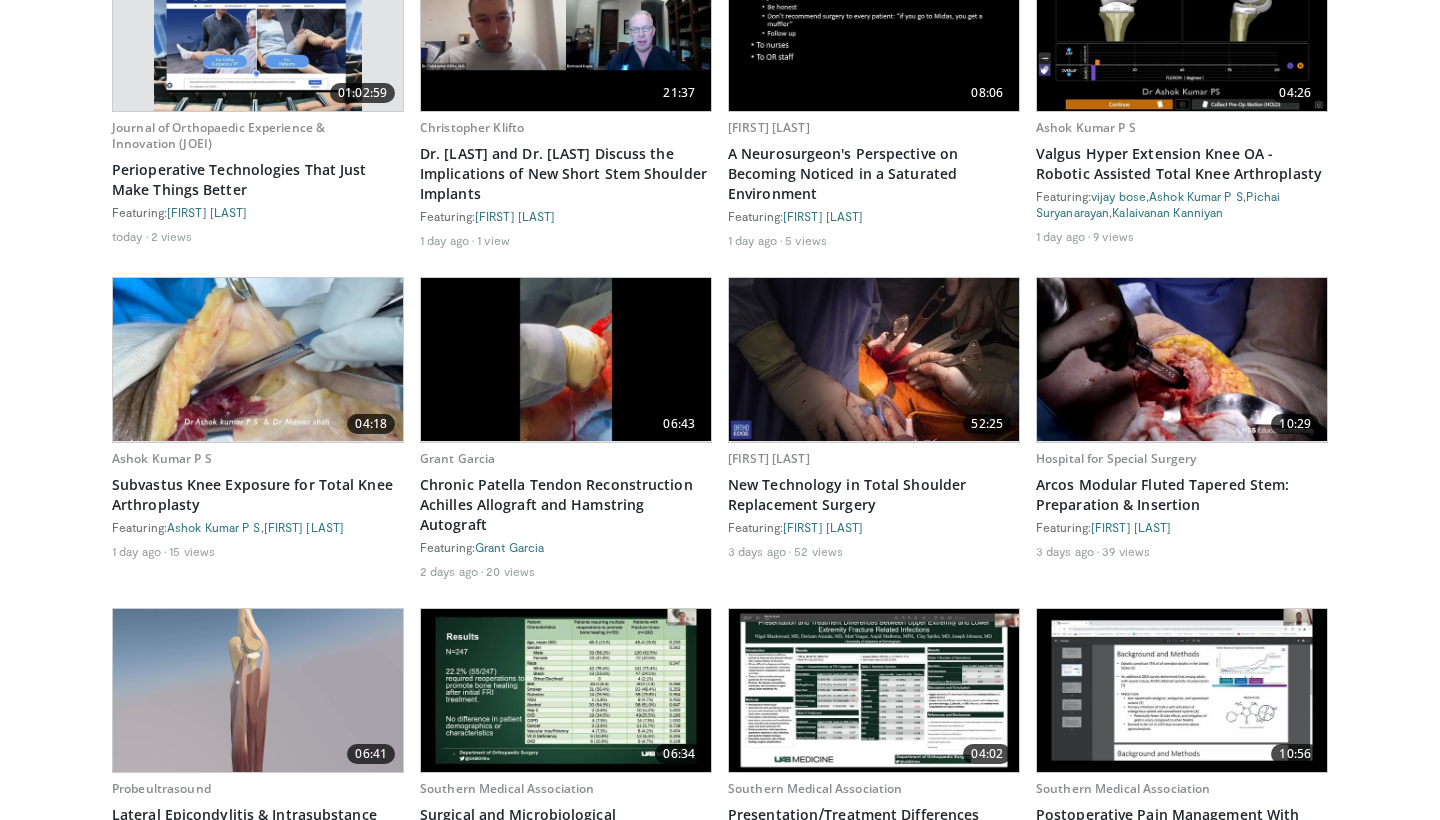 click at bounding box center (258, 359) 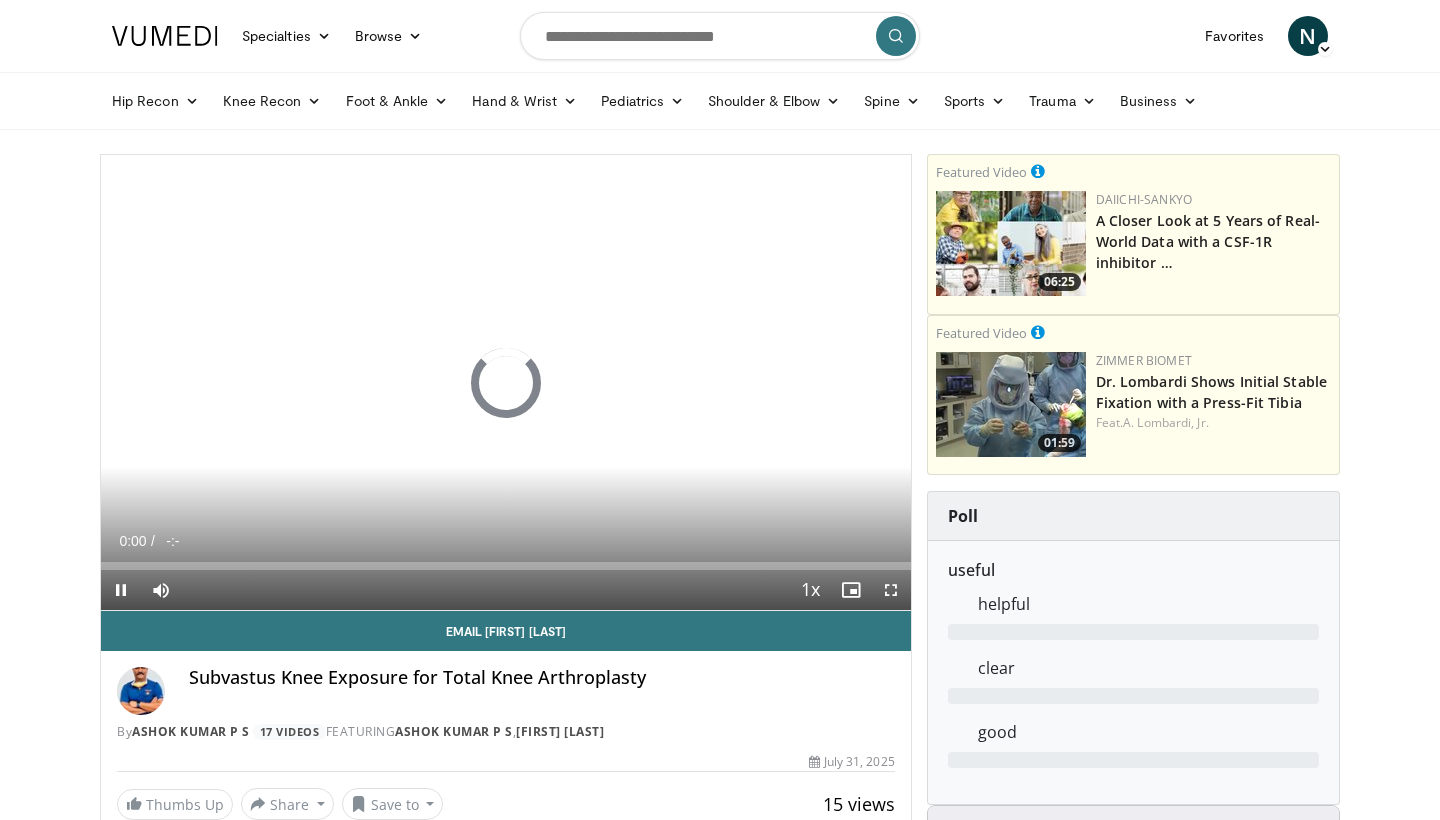 scroll, scrollTop: 0, scrollLeft: 0, axis: both 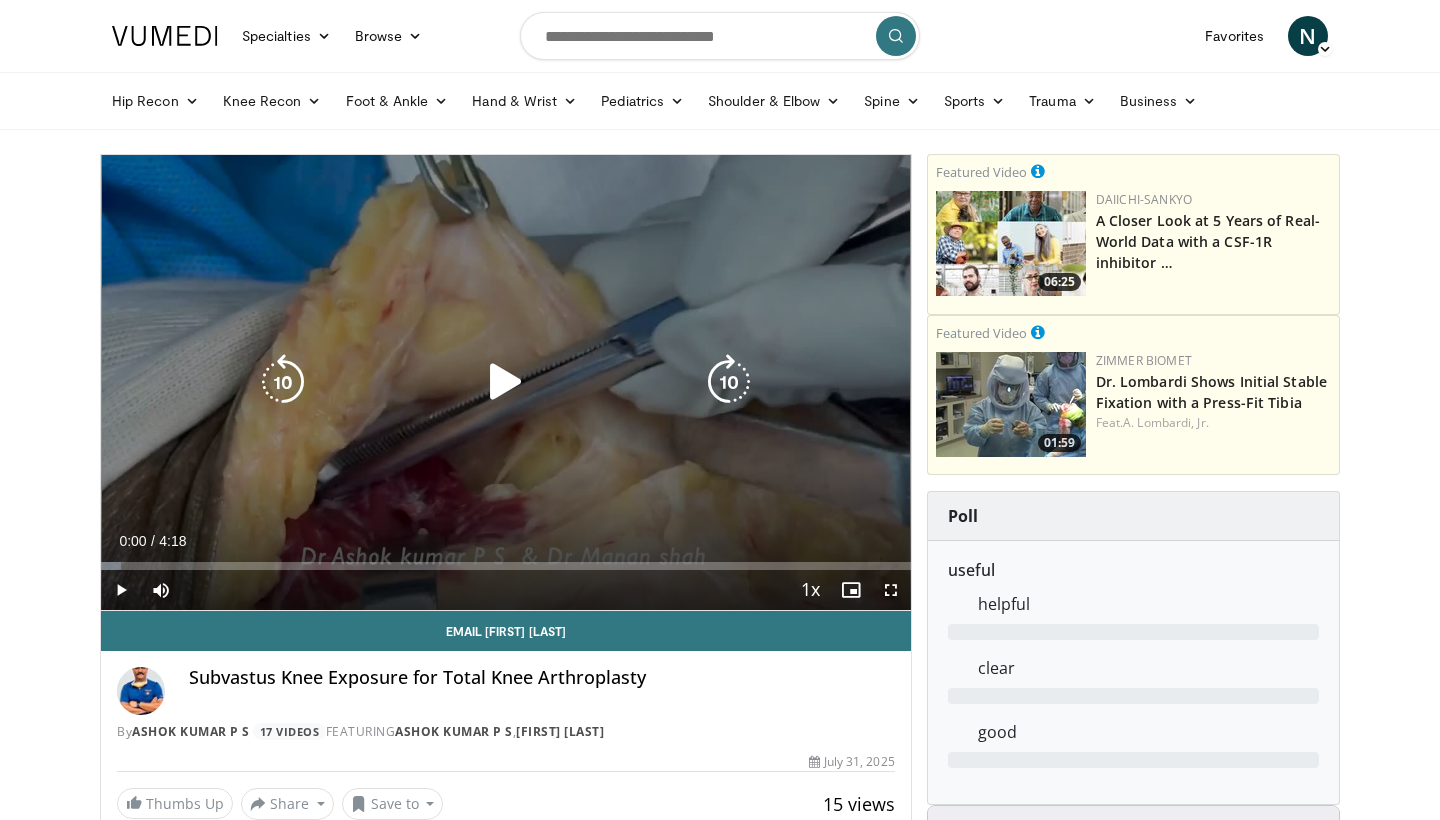 click at bounding box center [506, 382] 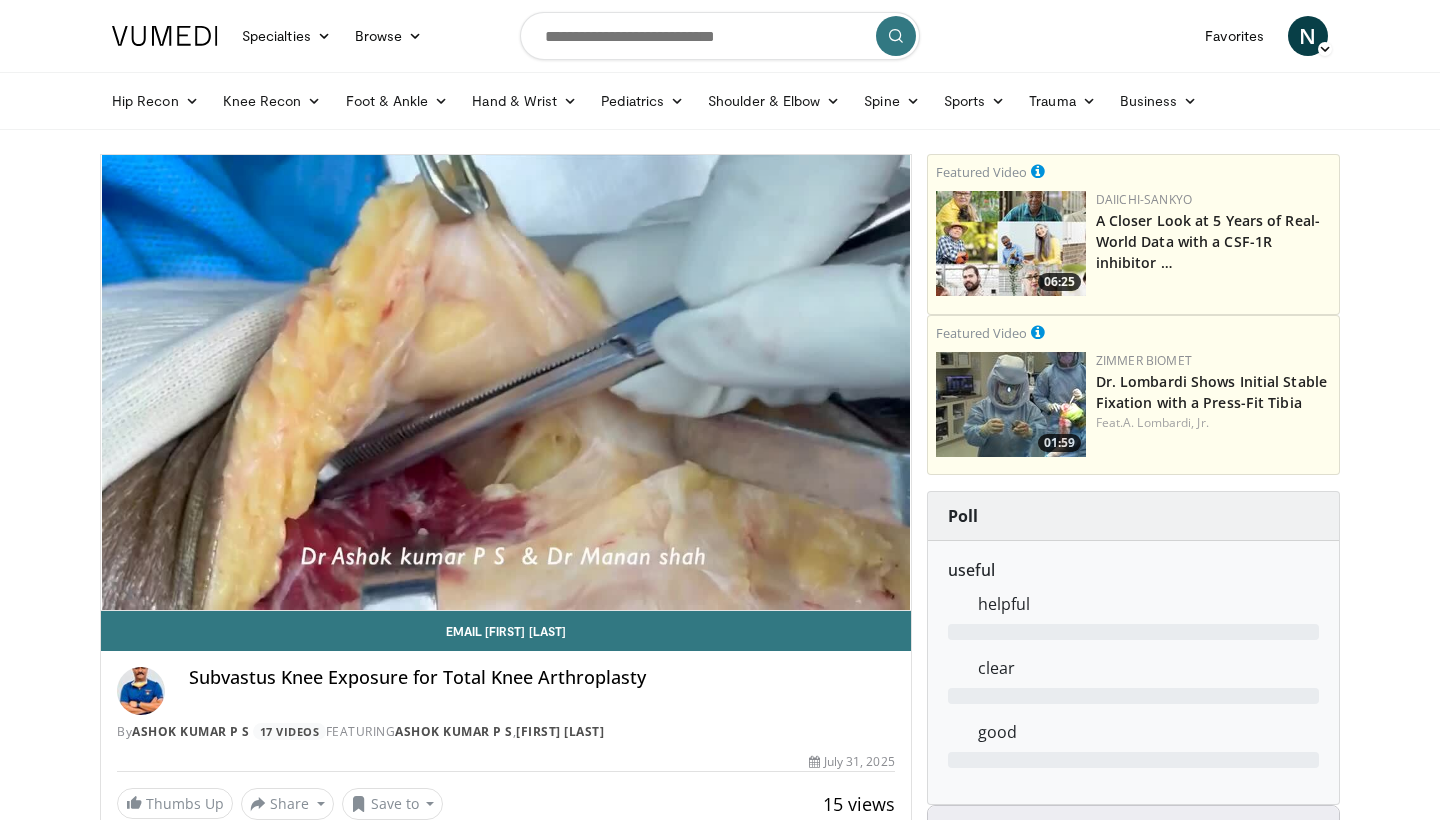 drag, startPoint x: 77, startPoint y: 351, endPoint x: 124, endPoint y: 467, distance: 125.1599 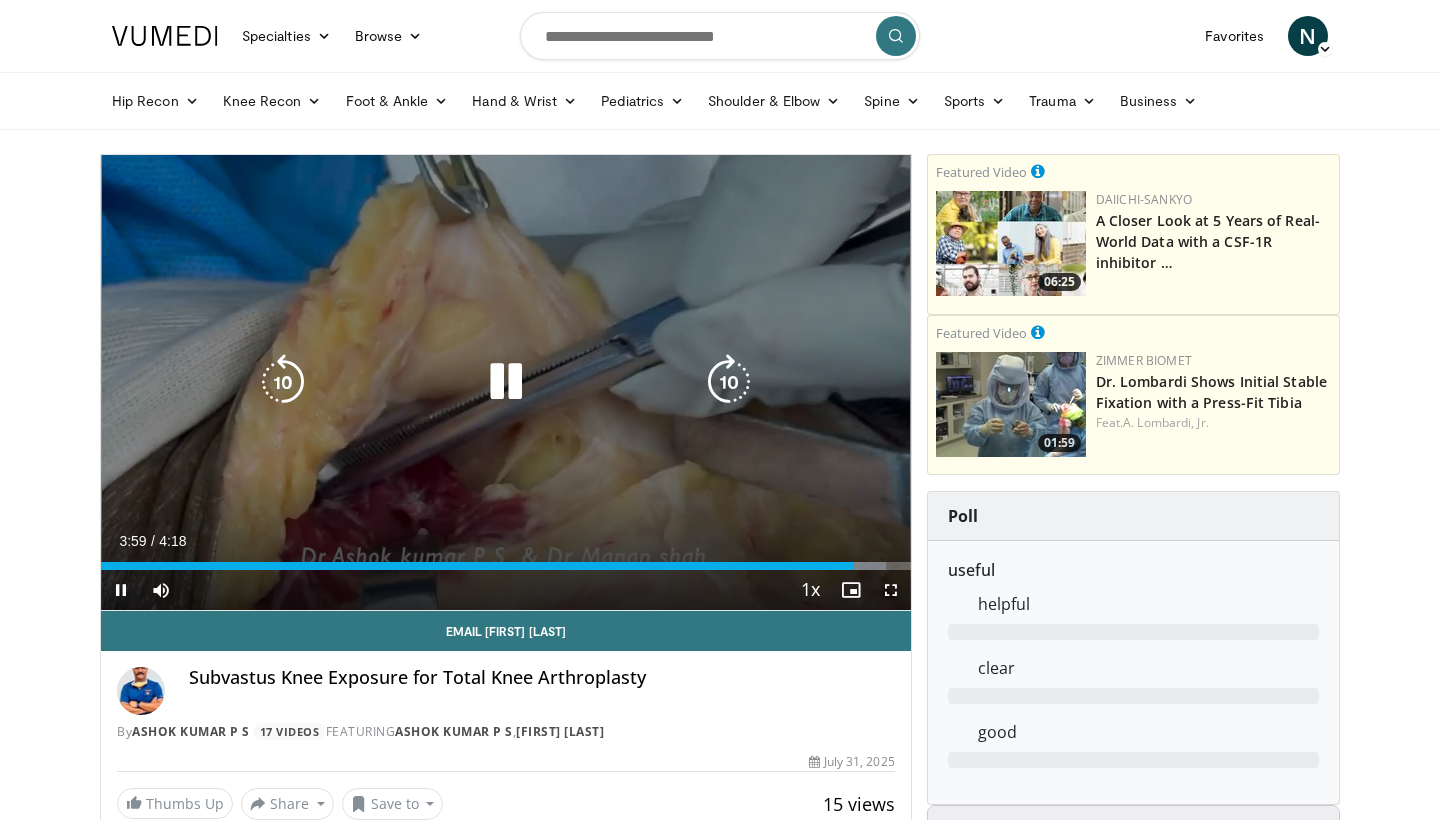 click at bounding box center [506, 382] 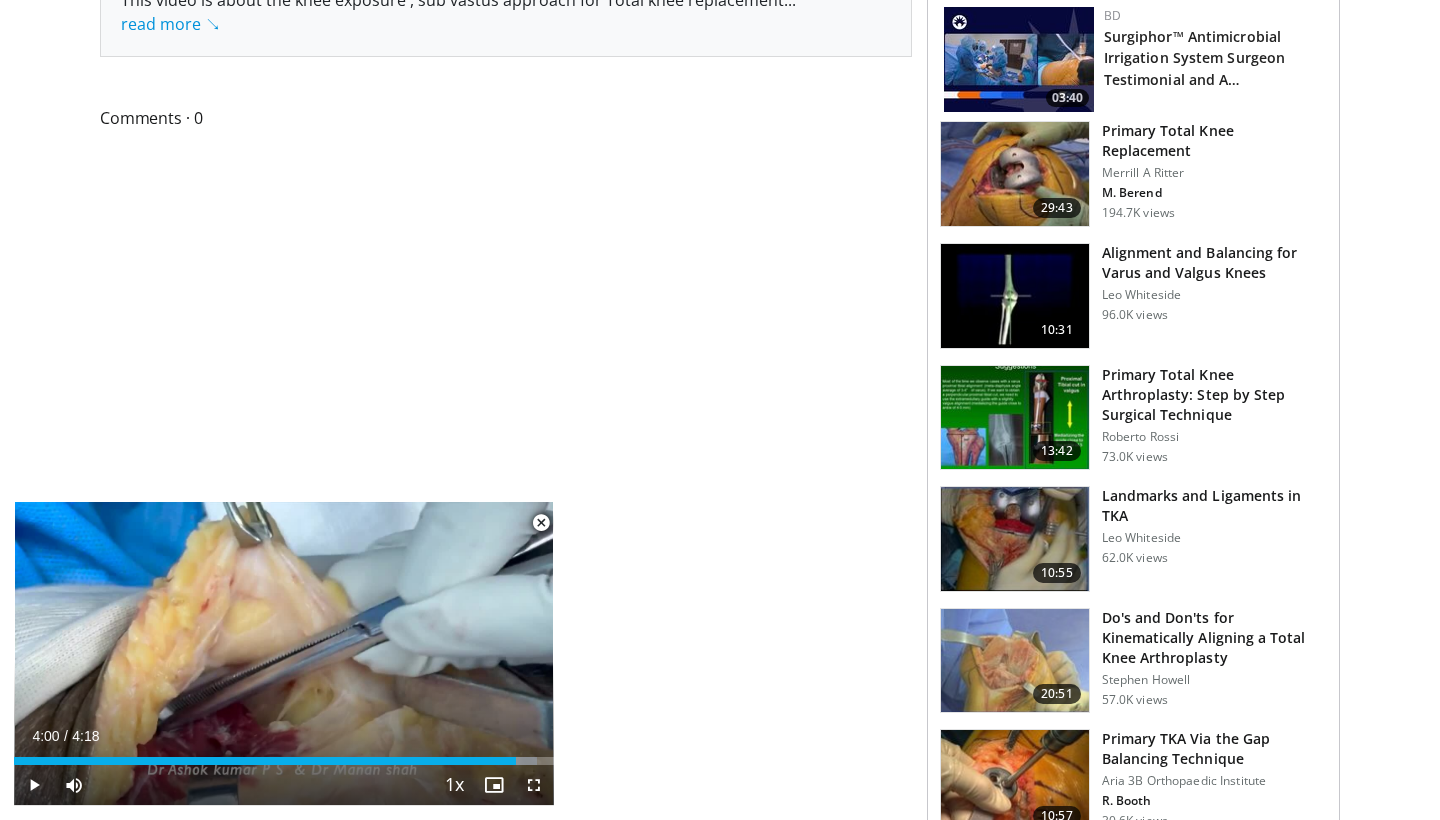 scroll, scrollTop: 871, scrollLeft: 0, axis: vertical 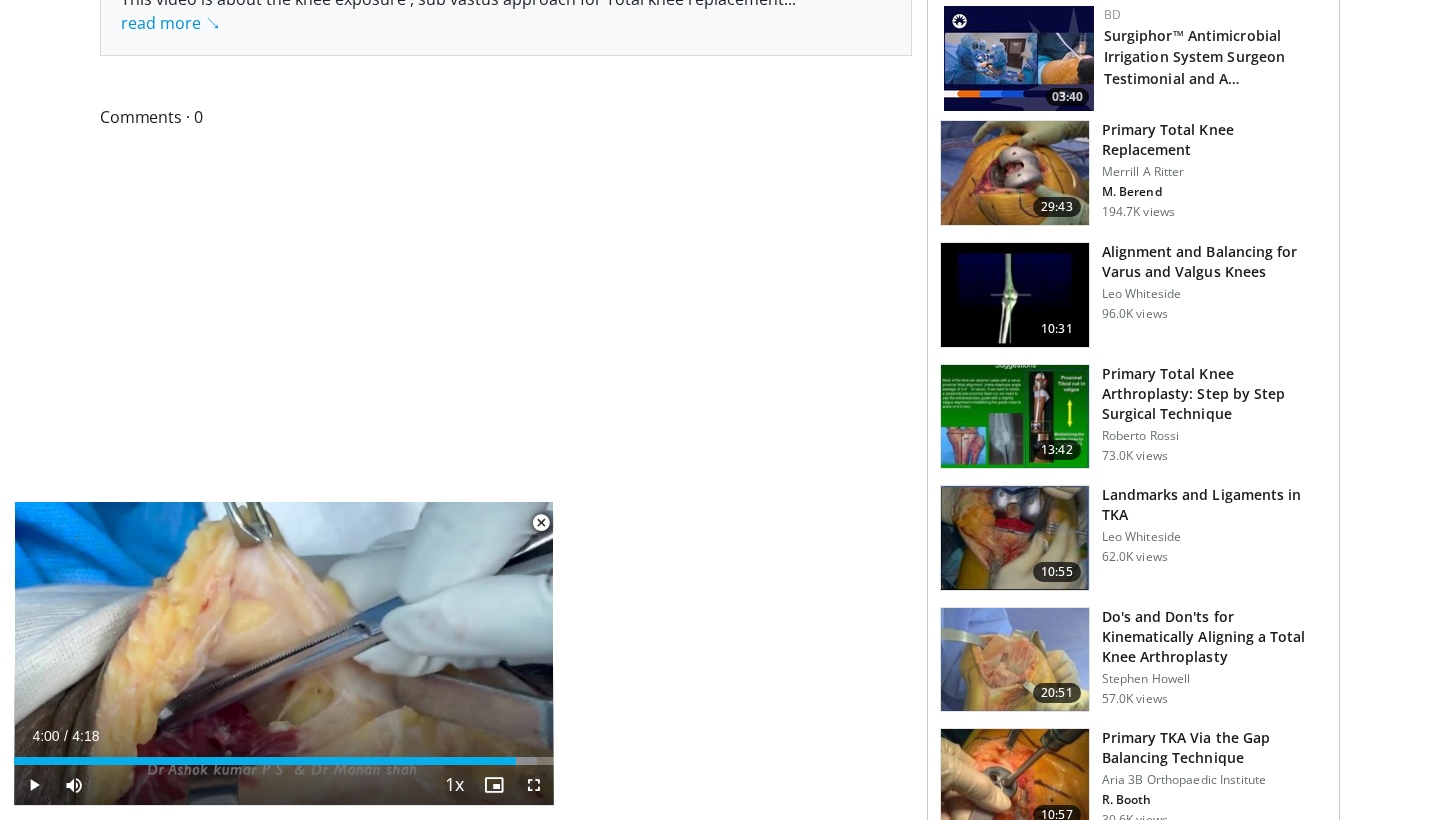 click on "Landmarks and Ligaments in TKA" at bounding box center [1214, 505] 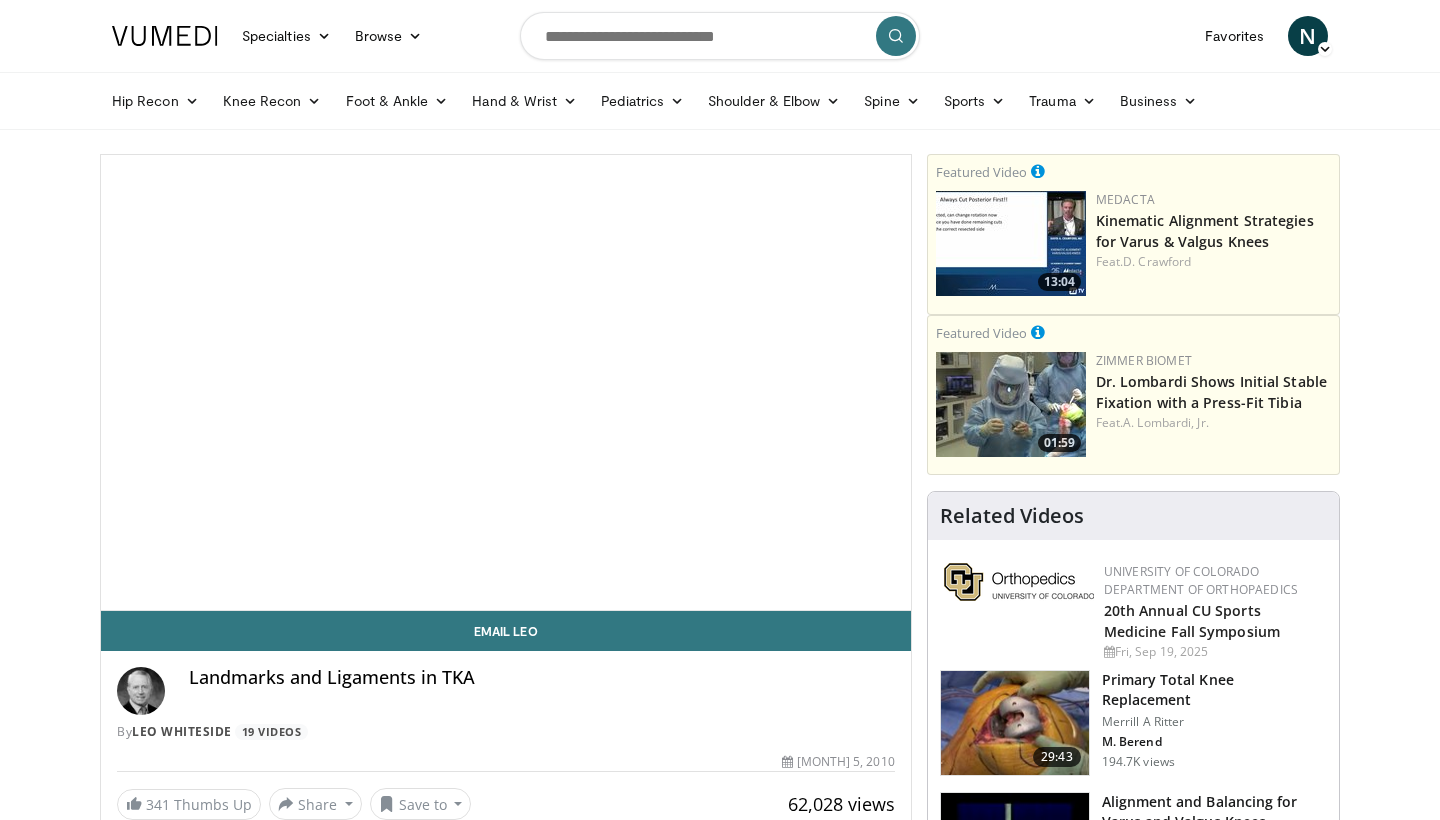 scroll, scrollTop: 0, scrollLeft: 0, axis: both 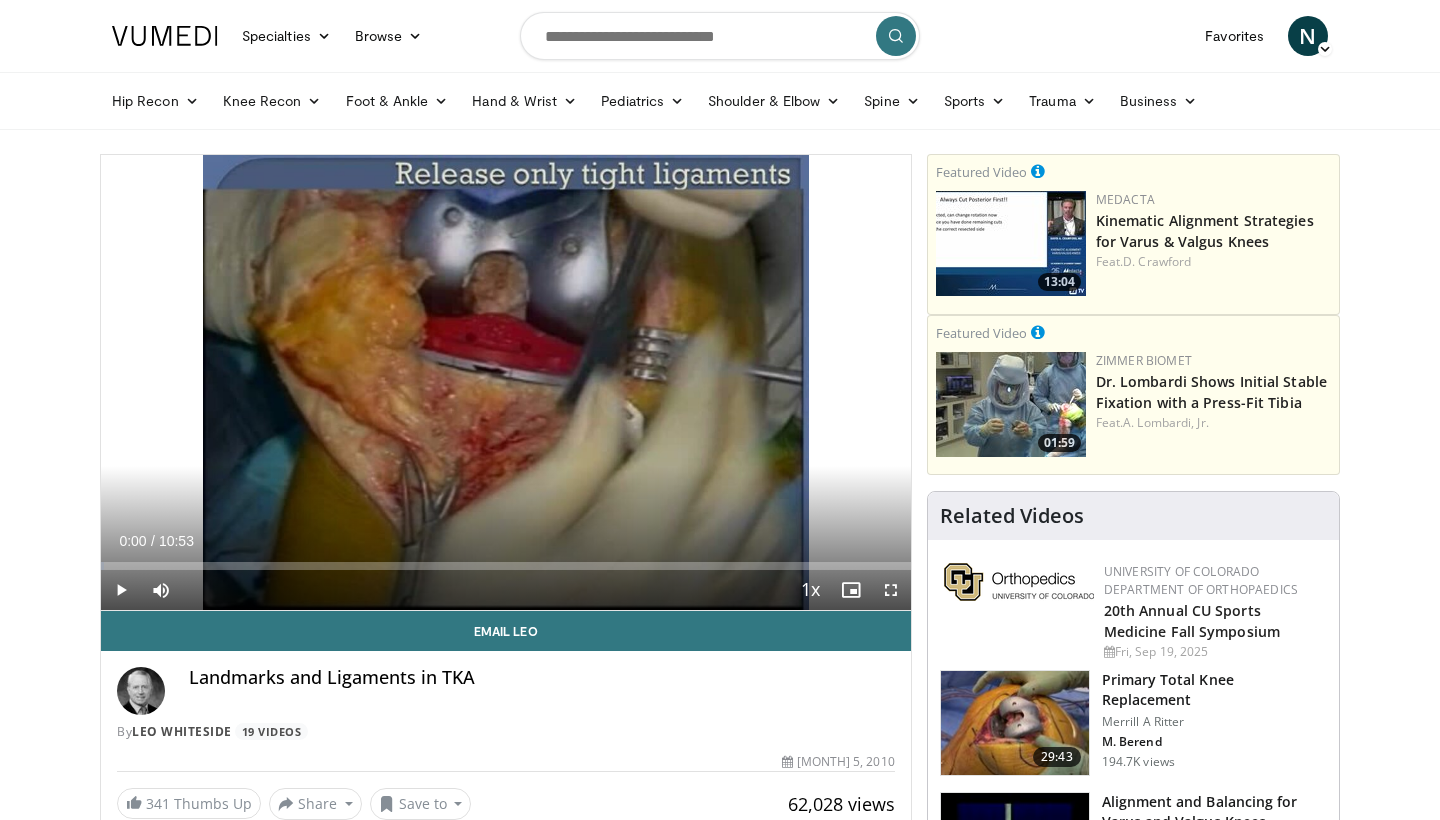 click at bounding box center (121, 590) 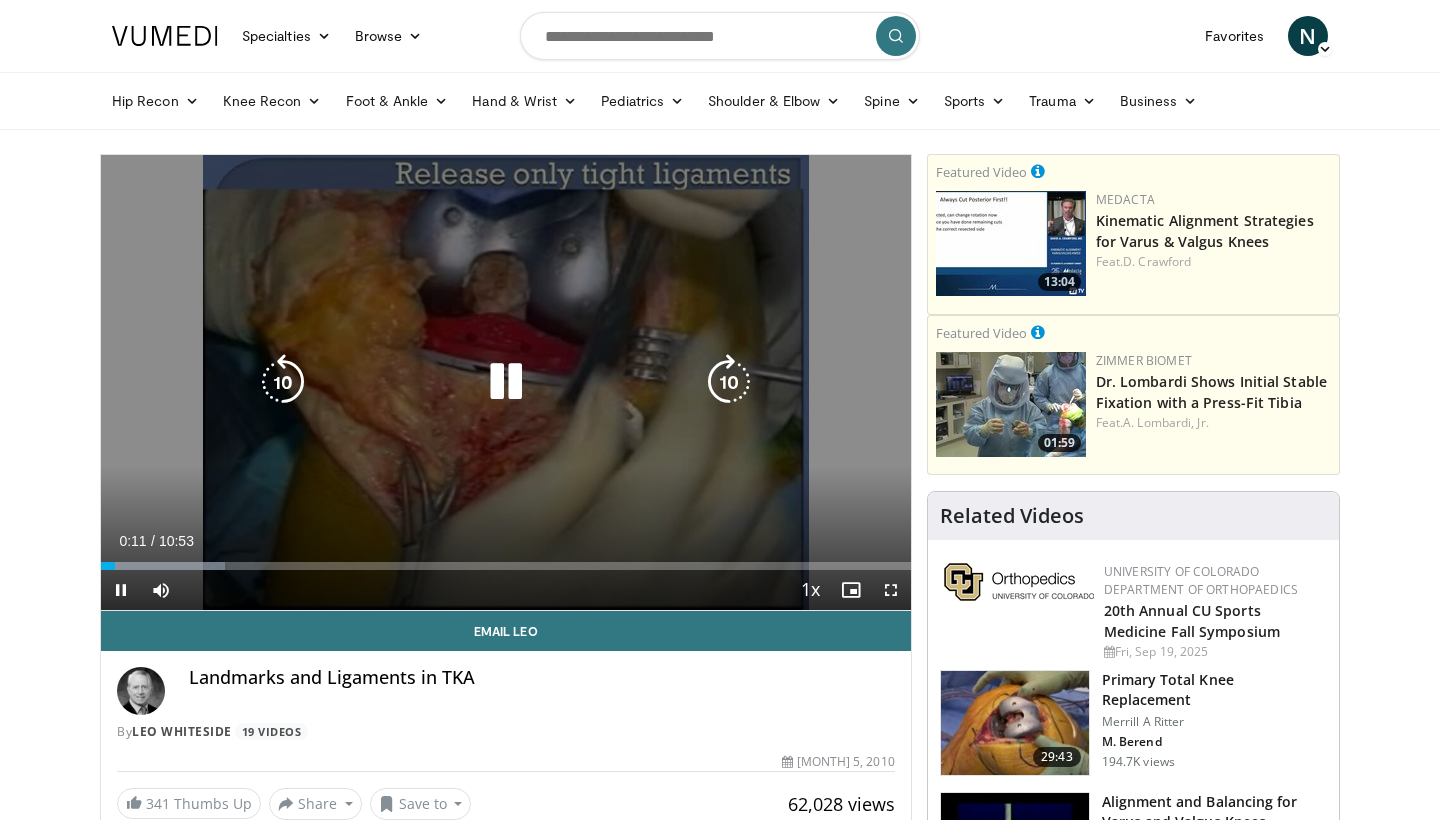 click at bounding box center [506, 382] 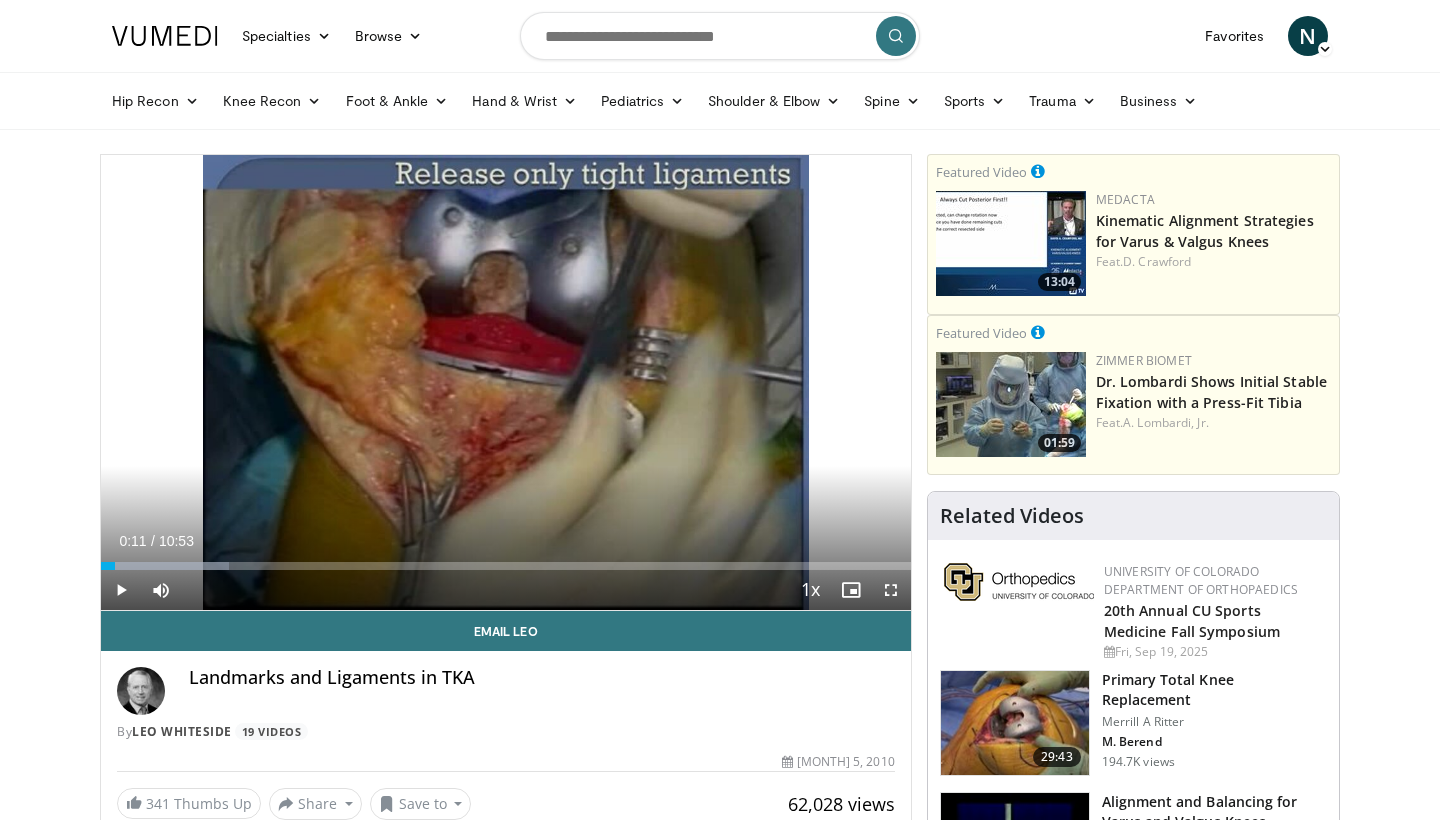 click at bounding box center (121, 590) 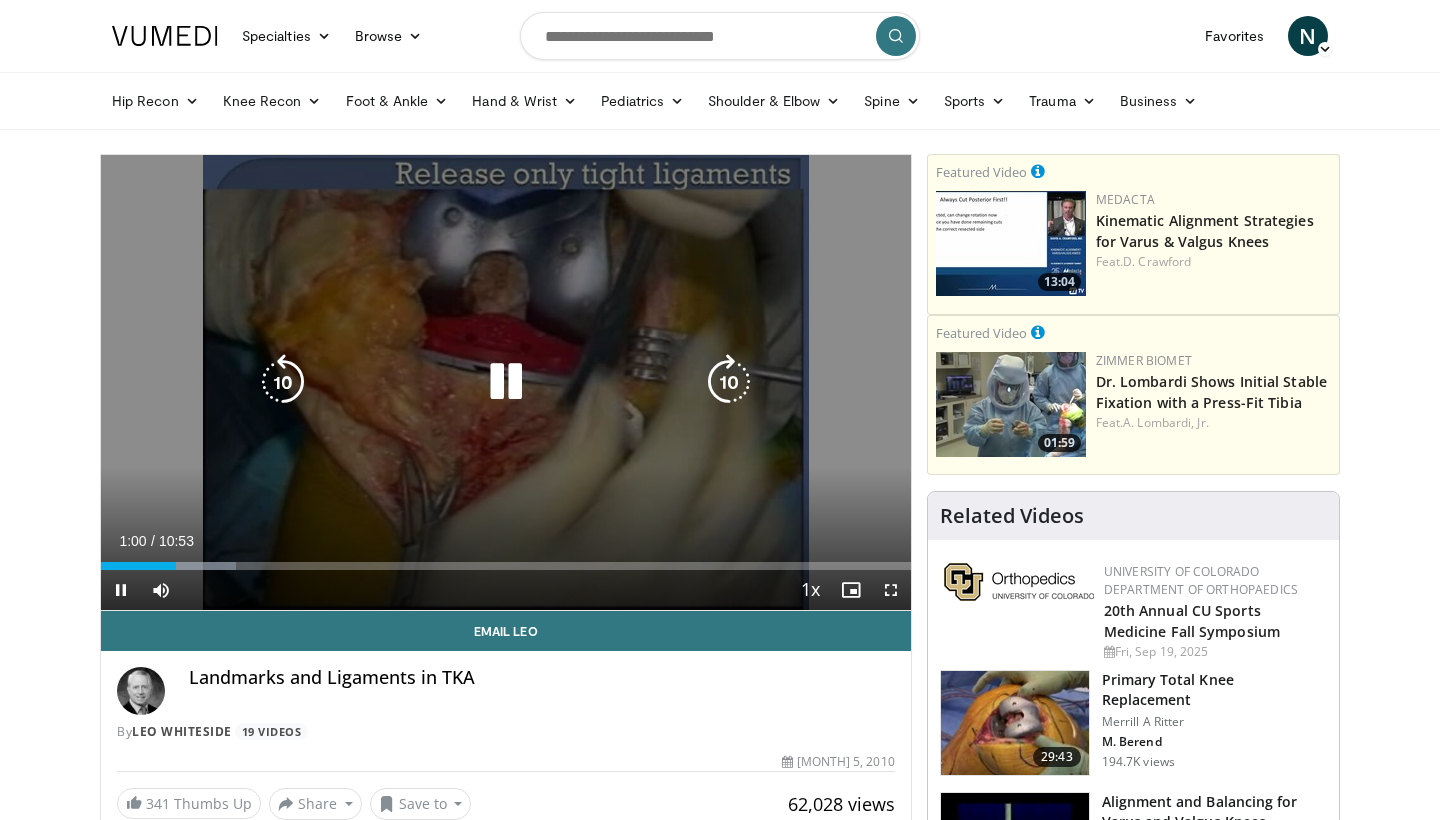 click at bounding box center [506, 382] 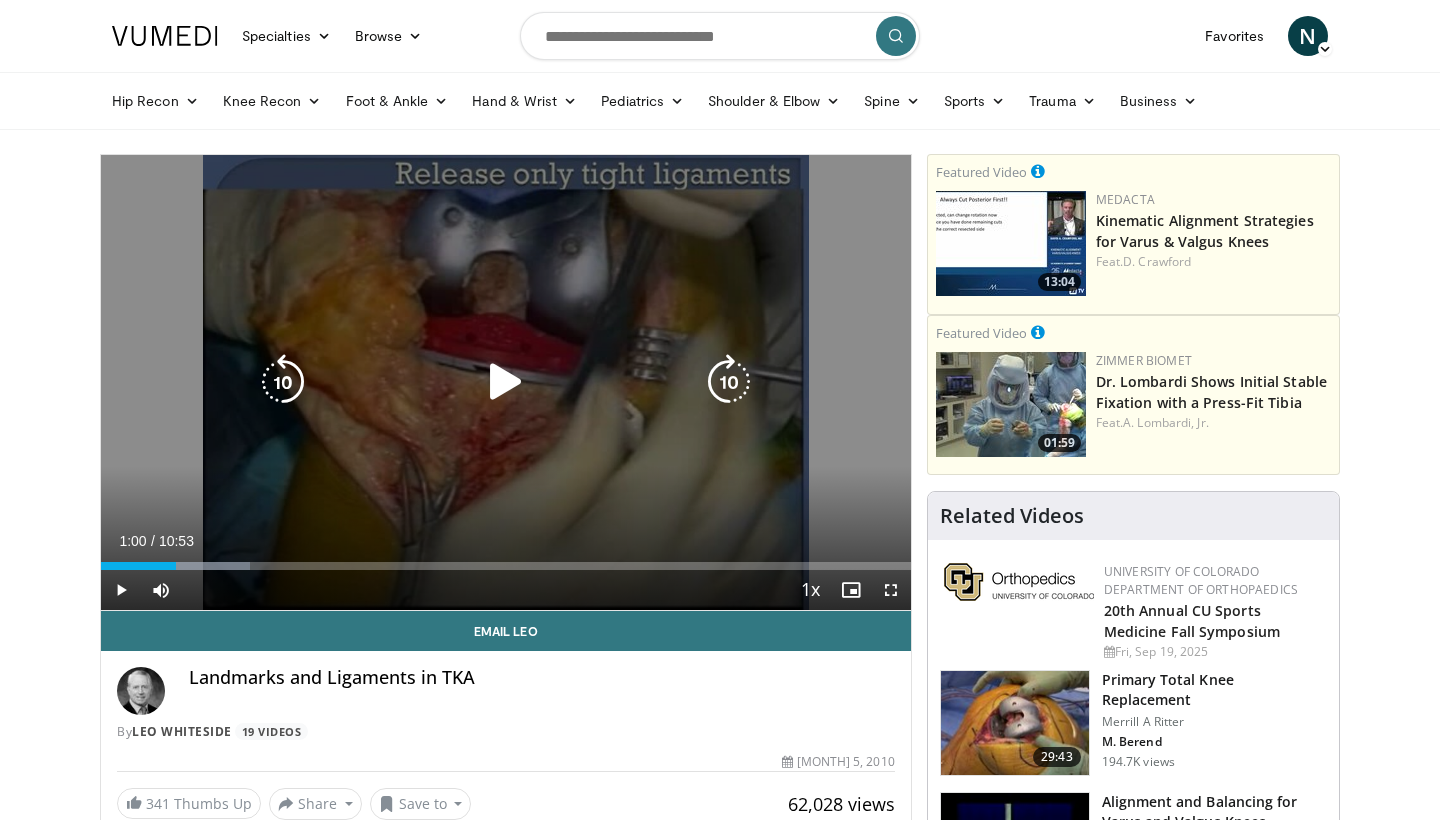 click at bounding box center [506, 382] 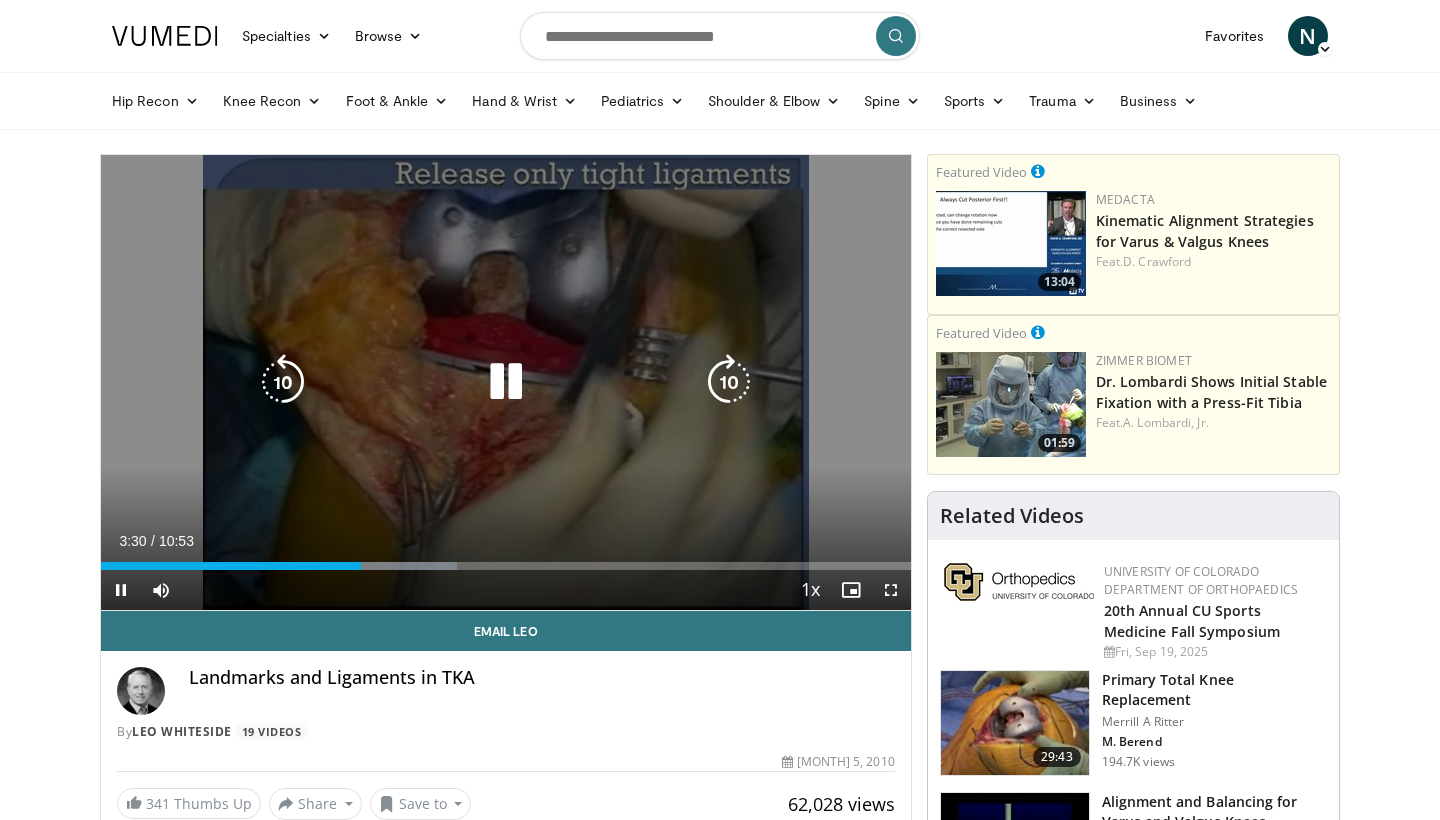click at bounding box center (506, 382) 